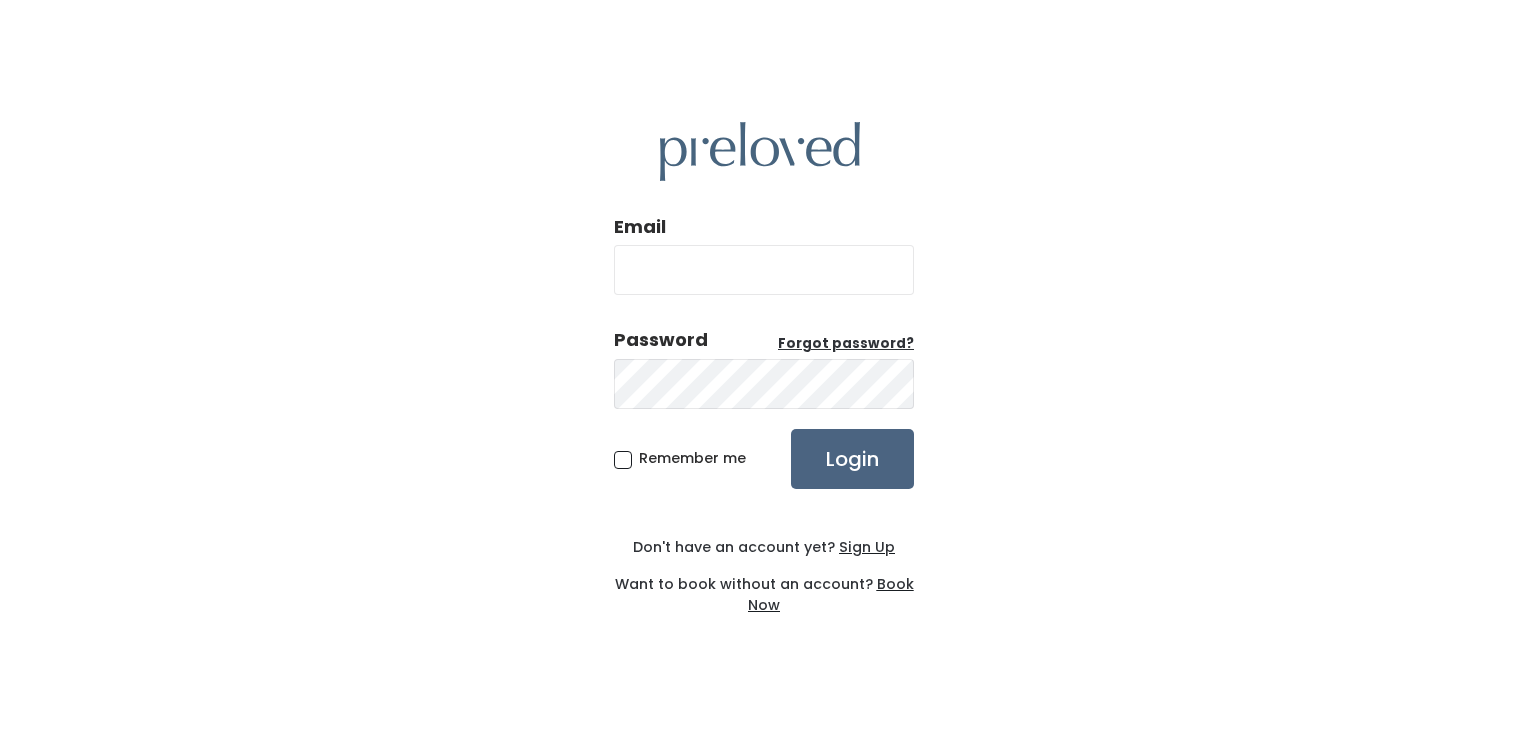 scroll, scrollTop: 0, scrollLeft: 0, axis: both 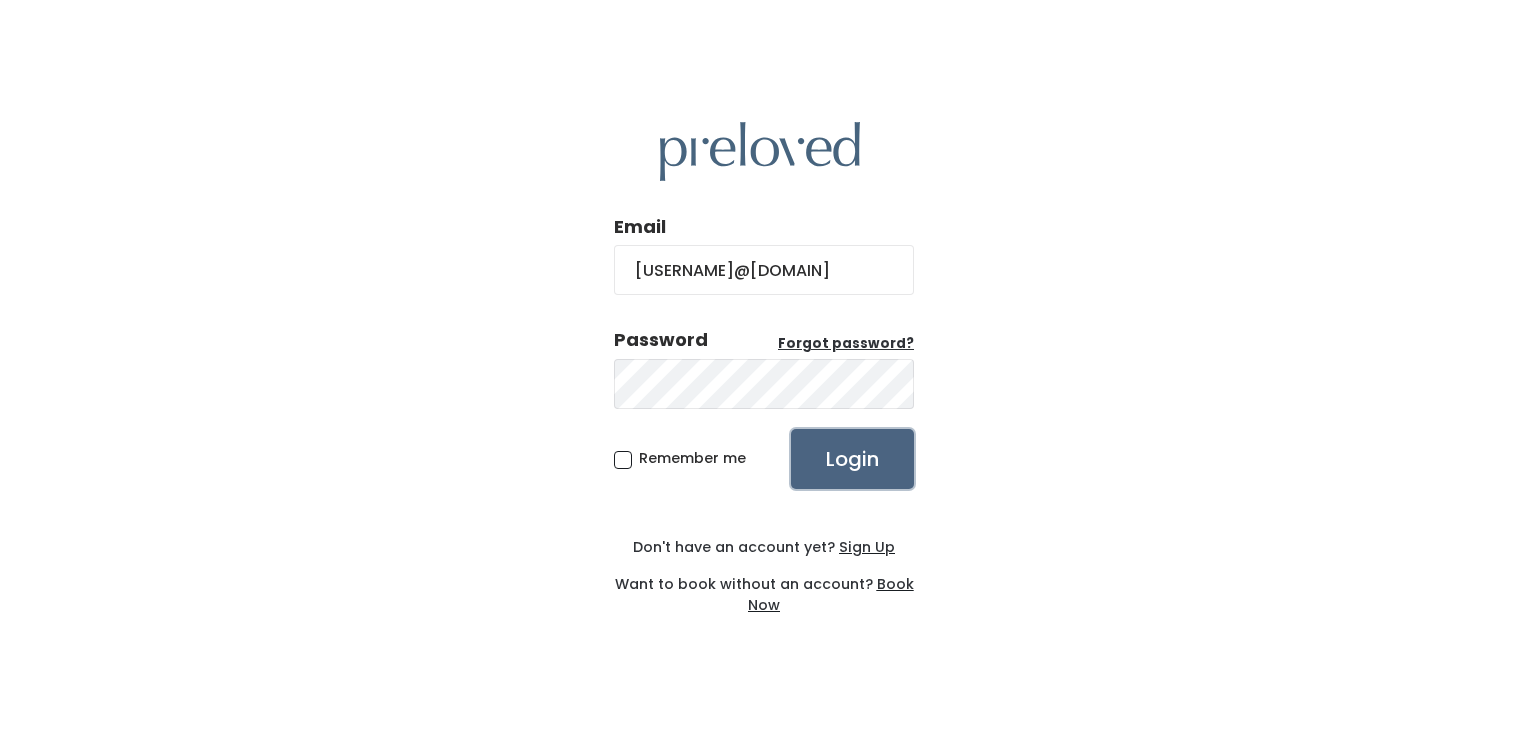 click on "Login" at bounding box center [852, 459] 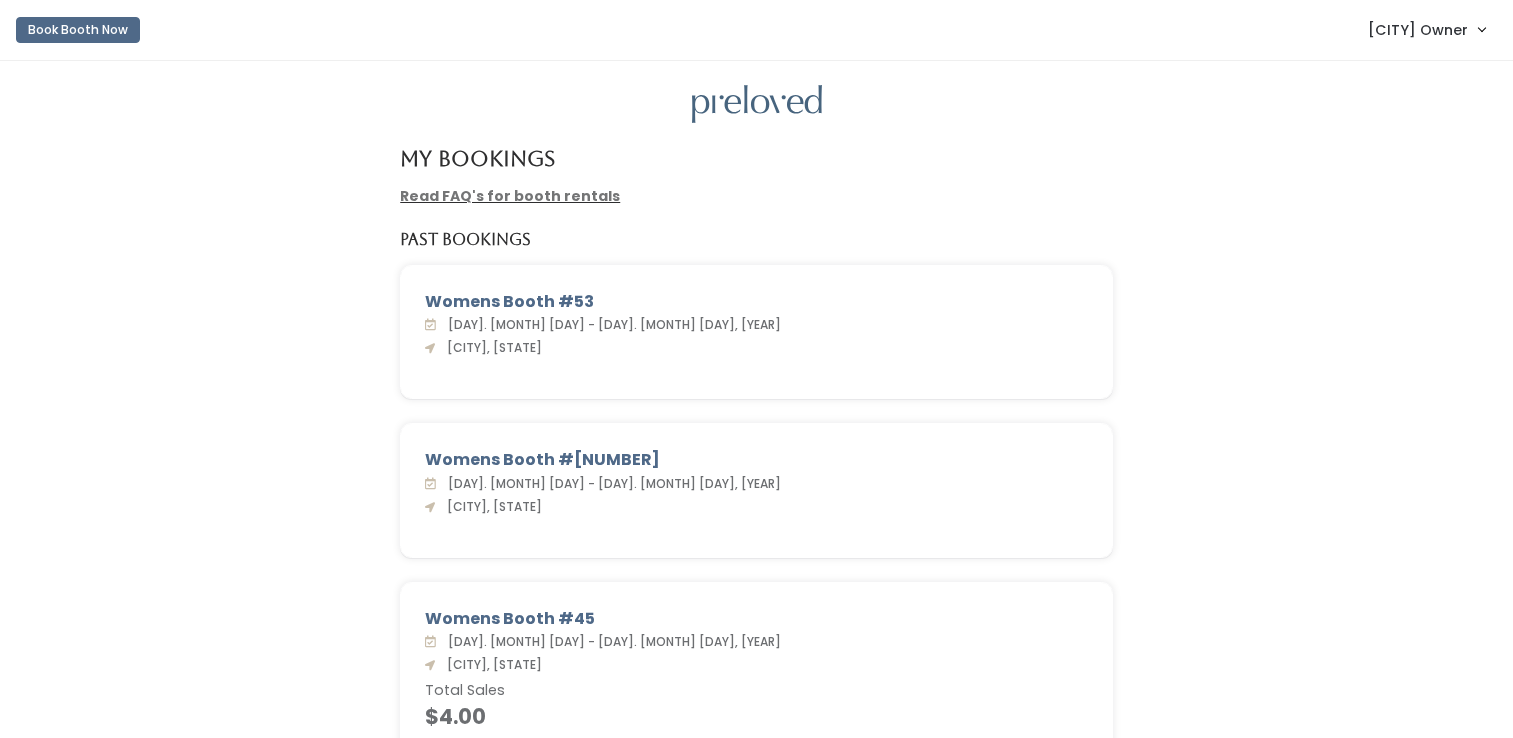 scroll, scrollTop: 0, scrollLeft: 0, axis: both 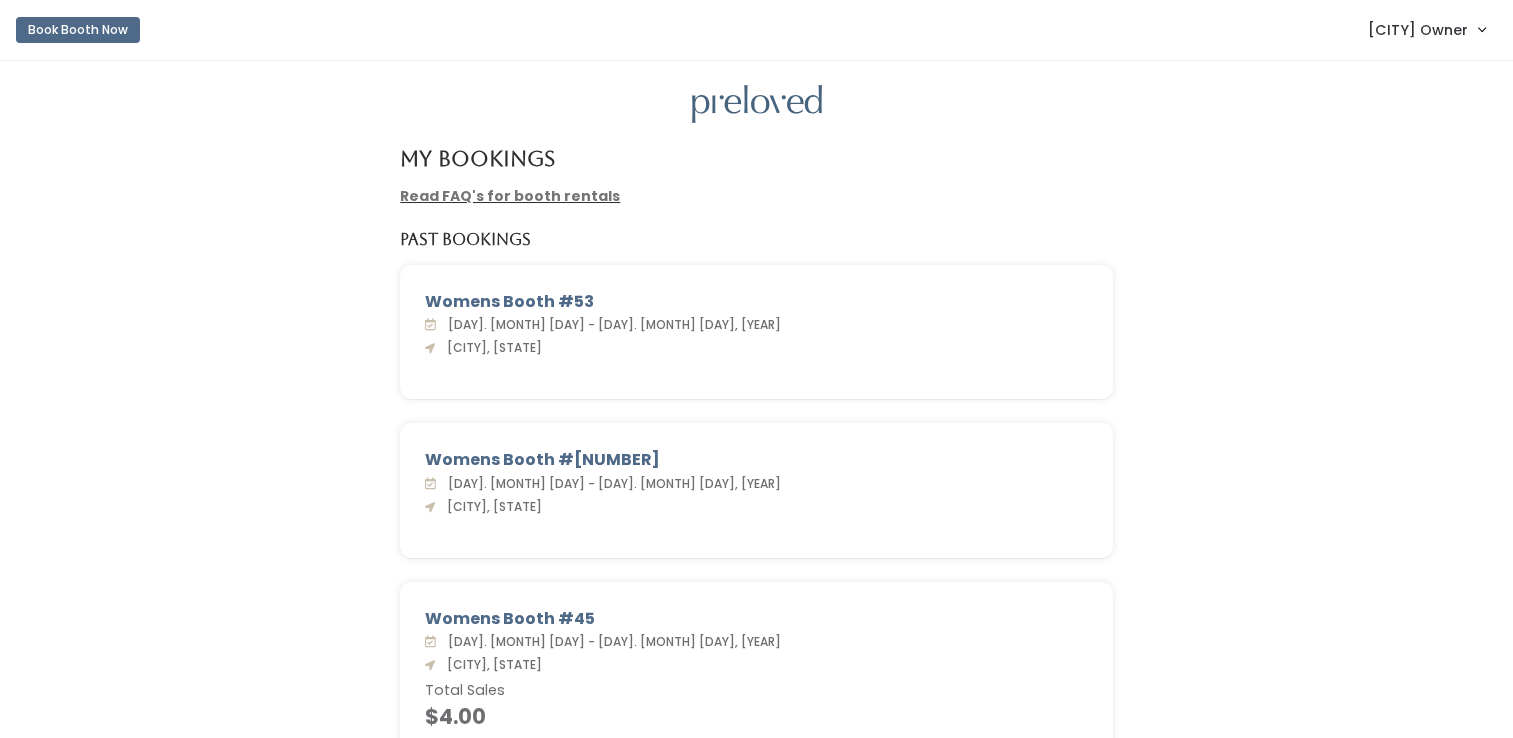 click on "[NAME] Owner" at bounding box center [1418, 30] 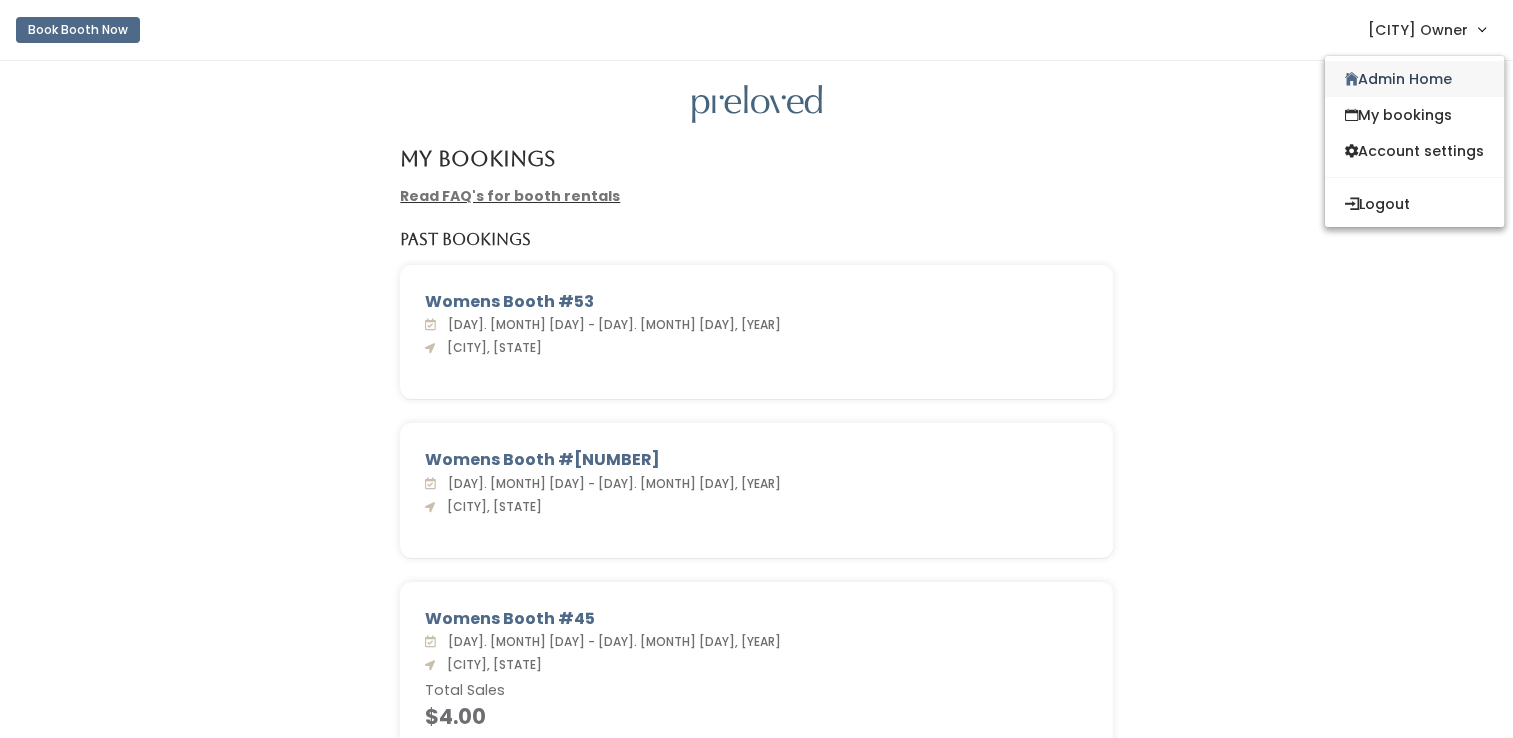 click on "Admin Home" at bounding box center (1414, 79) 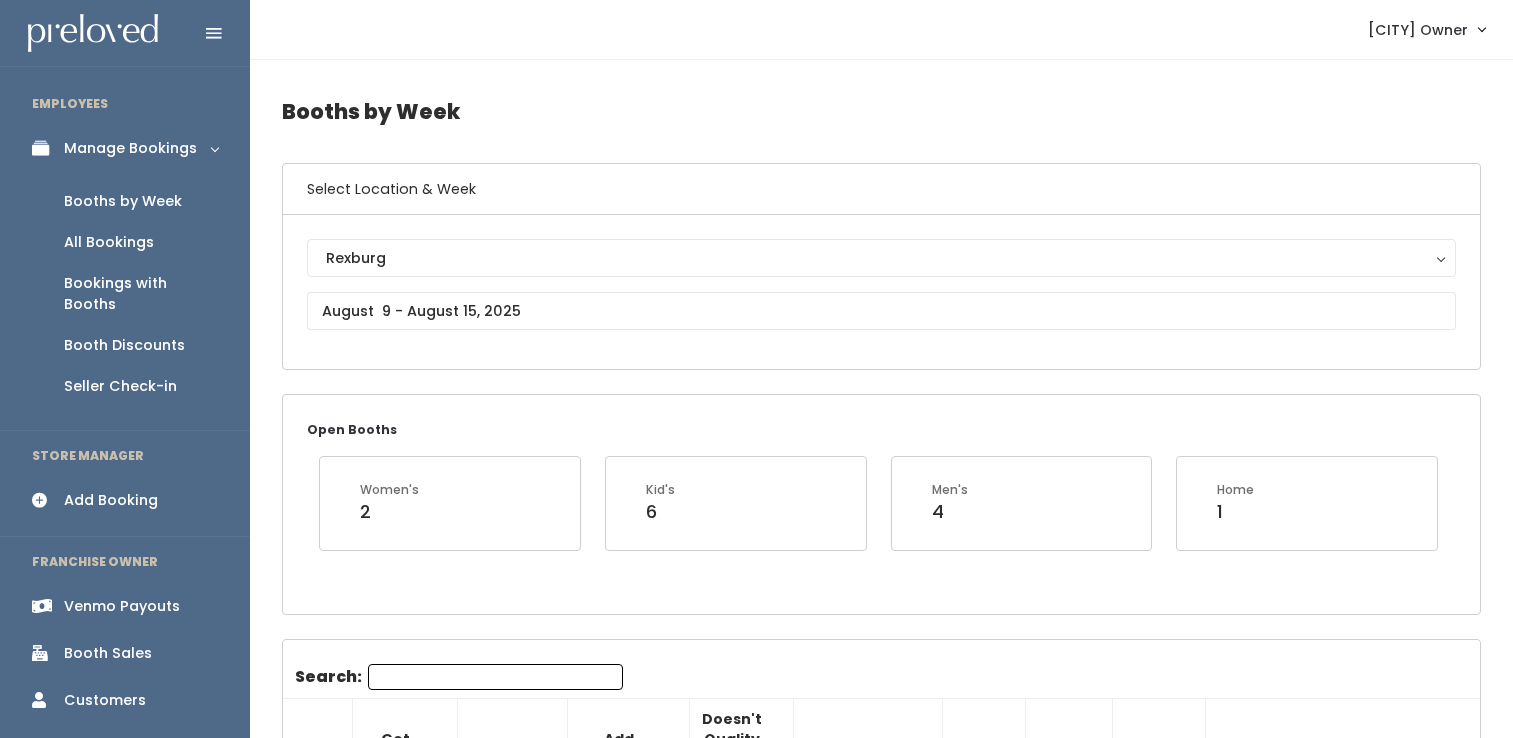 scroll, scrollTop: 0, scrollLeft: 0, axis: both 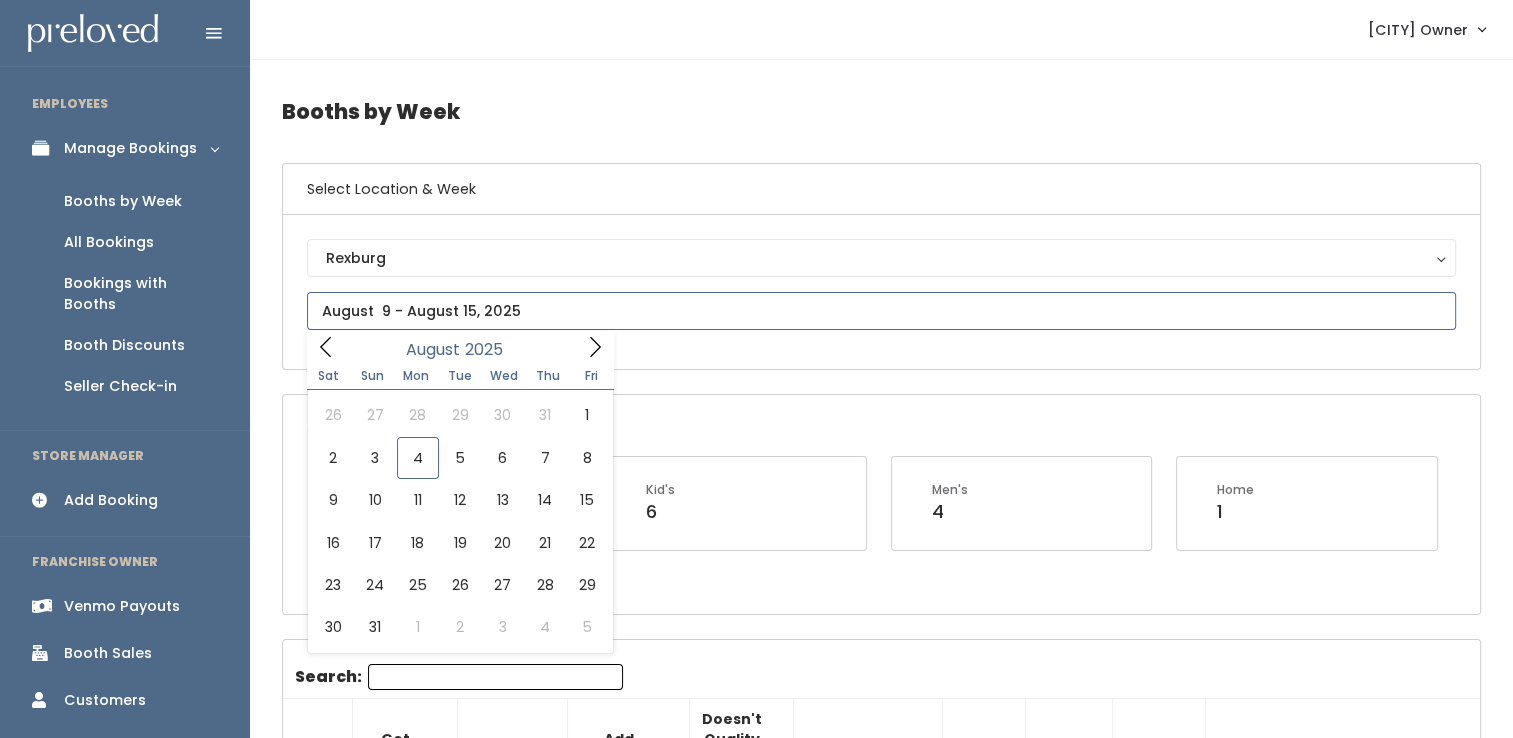 click at bounding box center (881, 311) 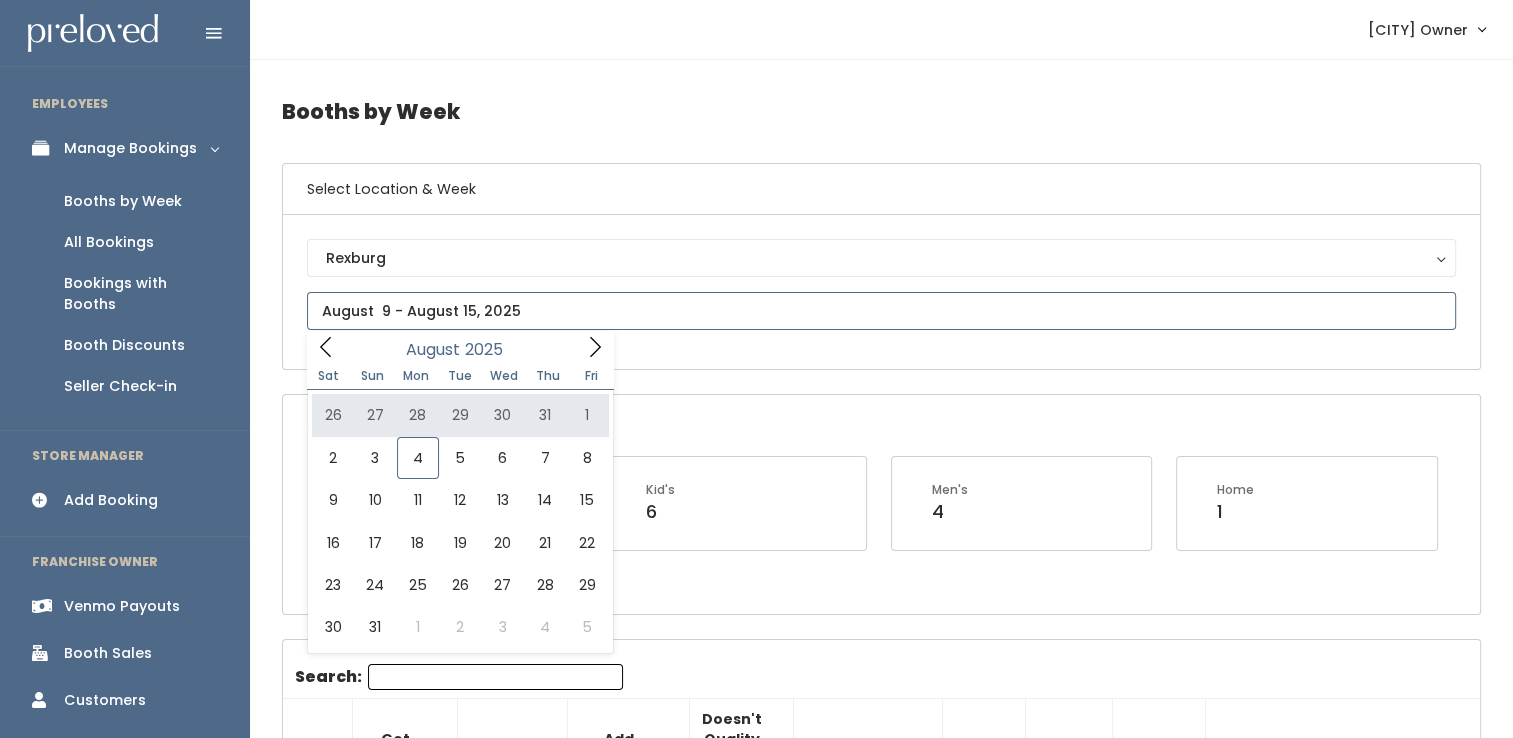 type on "July 26 to August 1" 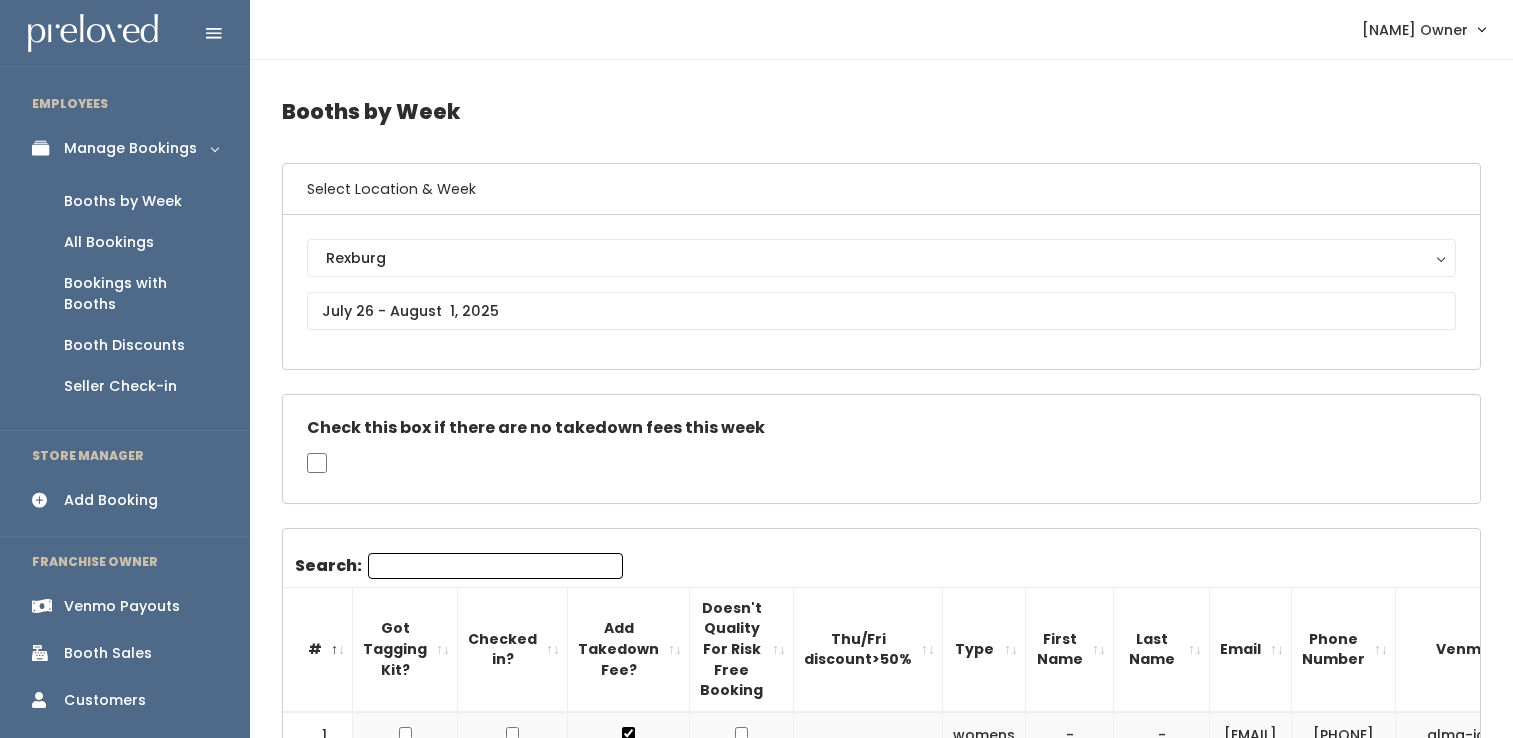 scroll, scrollTop: 0, scrollLeft: 0, axis: both 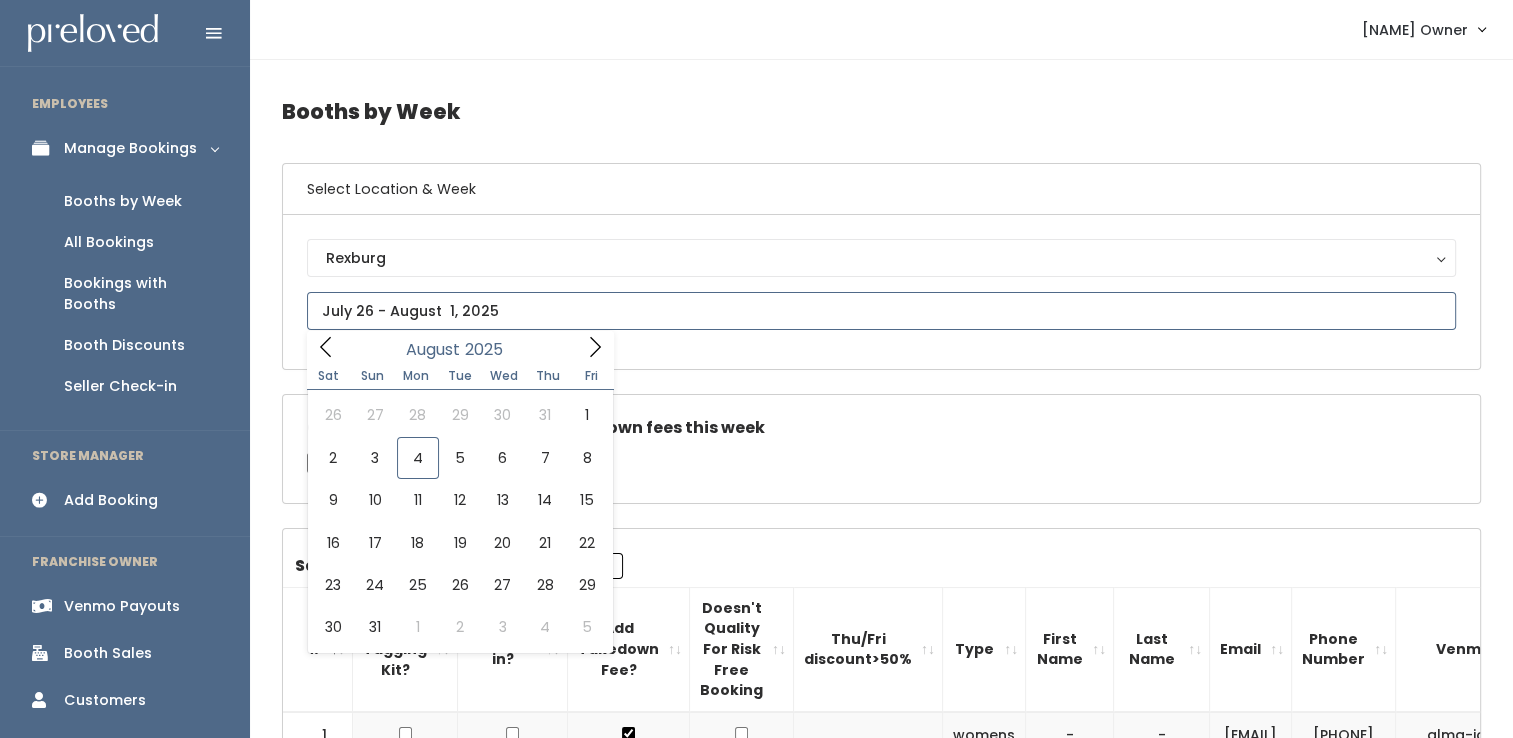 click on "EMPLOYEES
Manage Bookings
Booths by Week
All Bookings
Bookings with Booths
Booth Discounts
Seller Check-in
STORE MANAGER
Add Booking
FRANCHISE OWNER
Venmo Payouts
Booth Sales
Customers" at bounding box center [756, 1697] 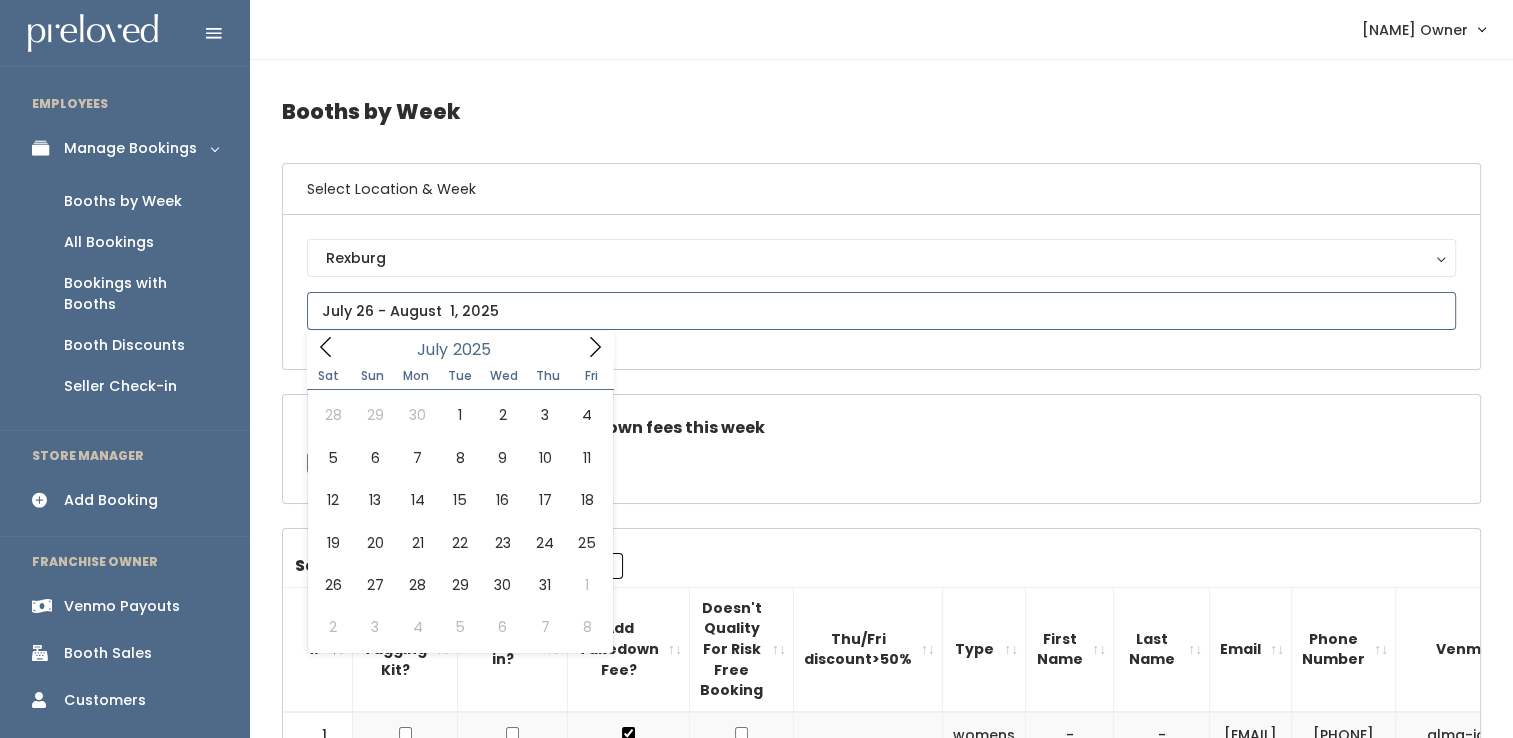 click 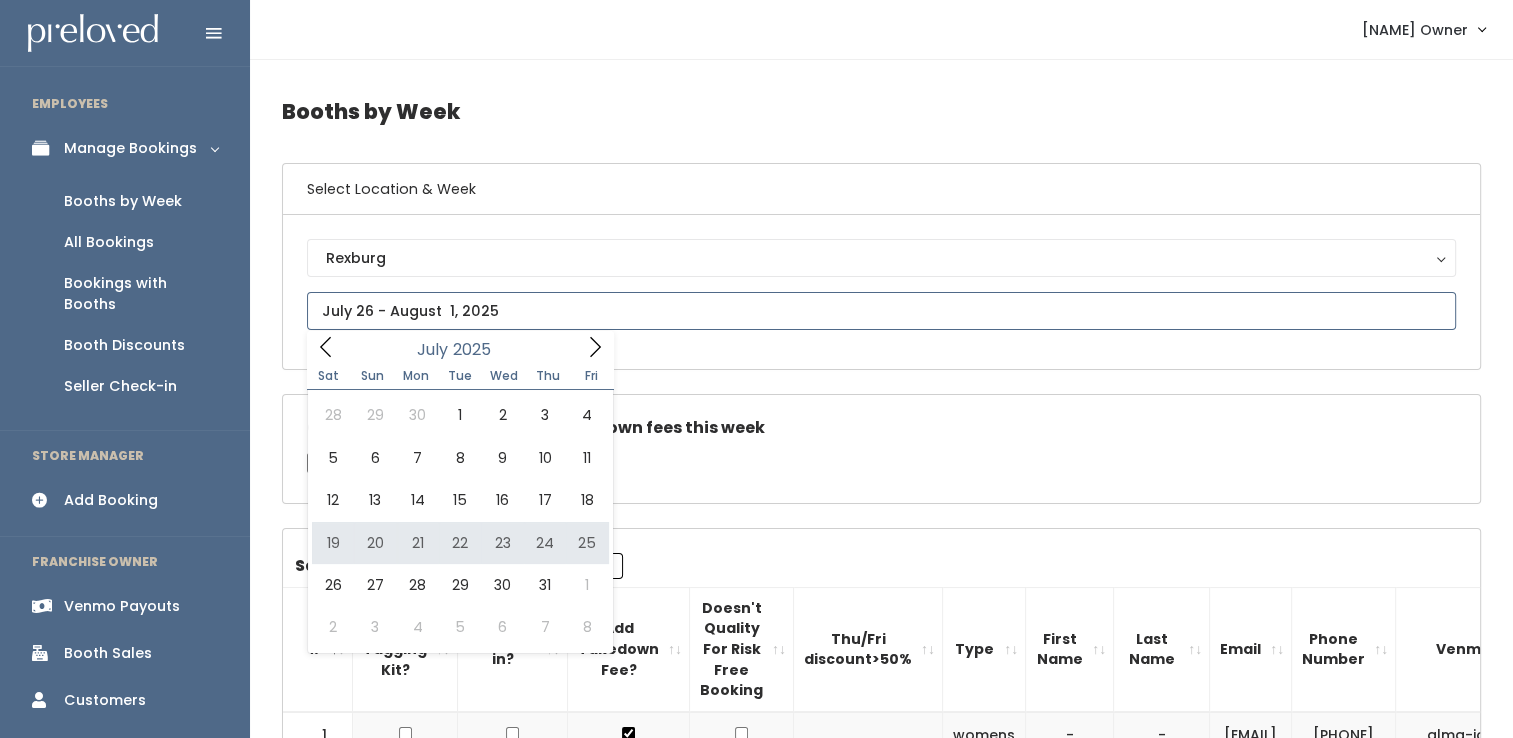 type on "July 19 to July 25" 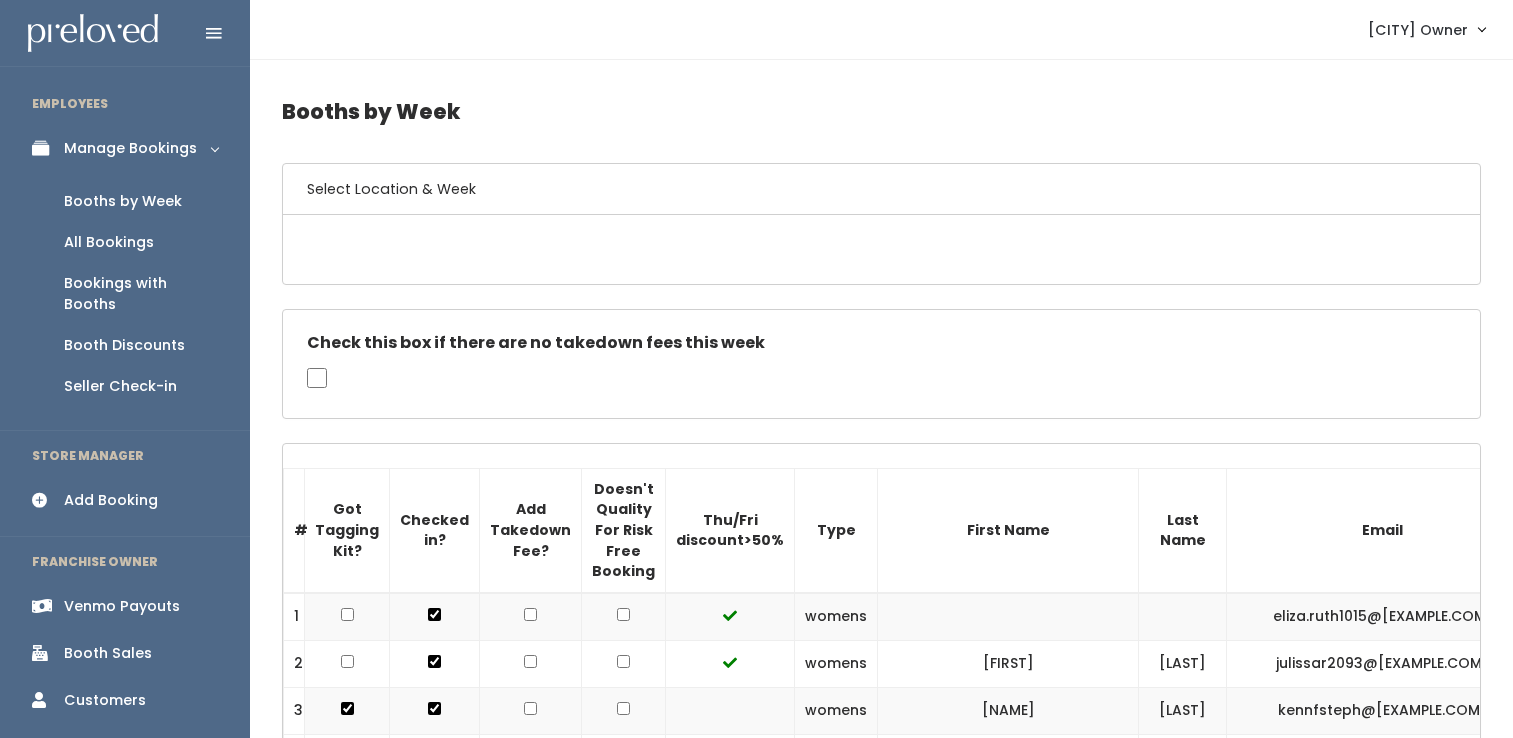 scroll, scrollTop: 0, scrollLeft: 0, axis: both 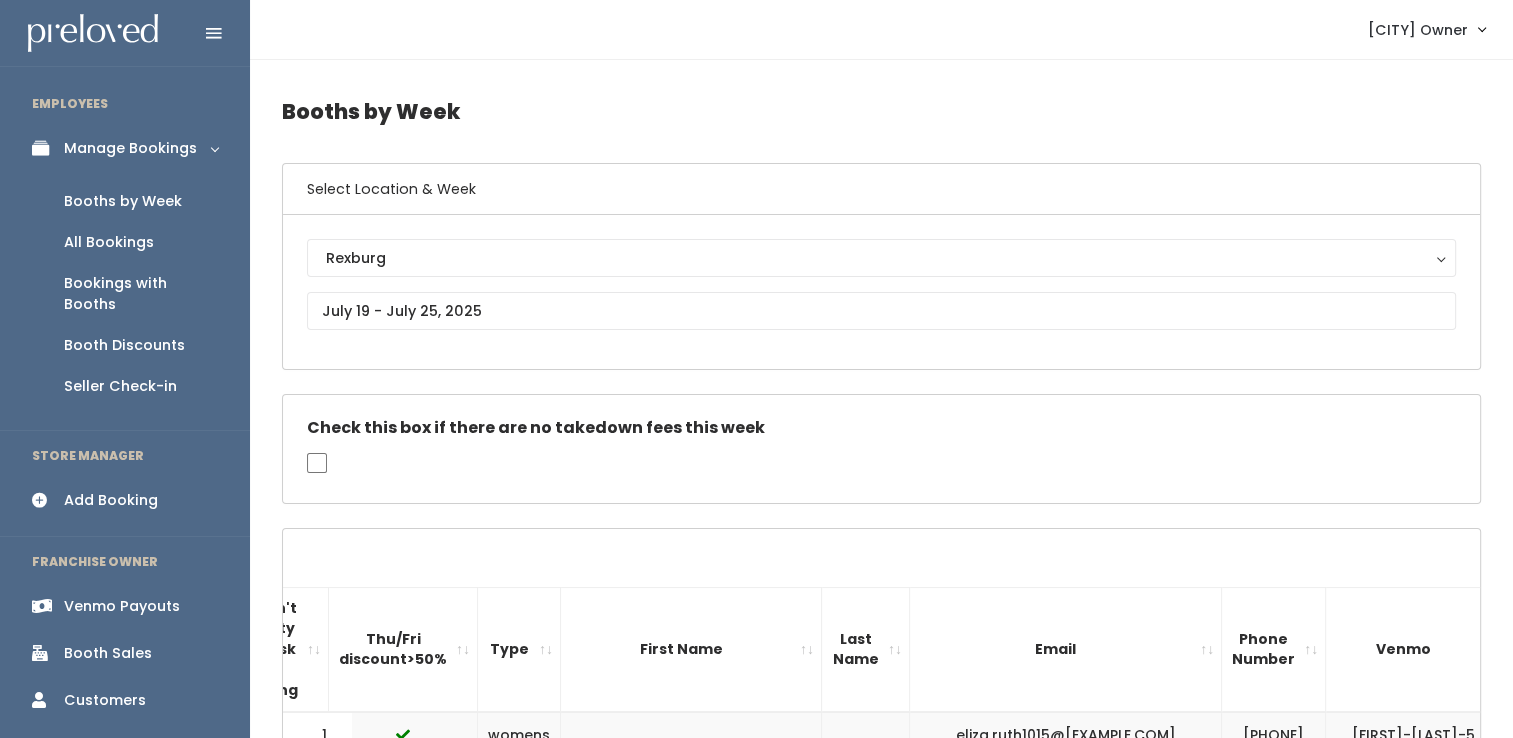 click on "Booth Sales" at bounding box center (108, 653) 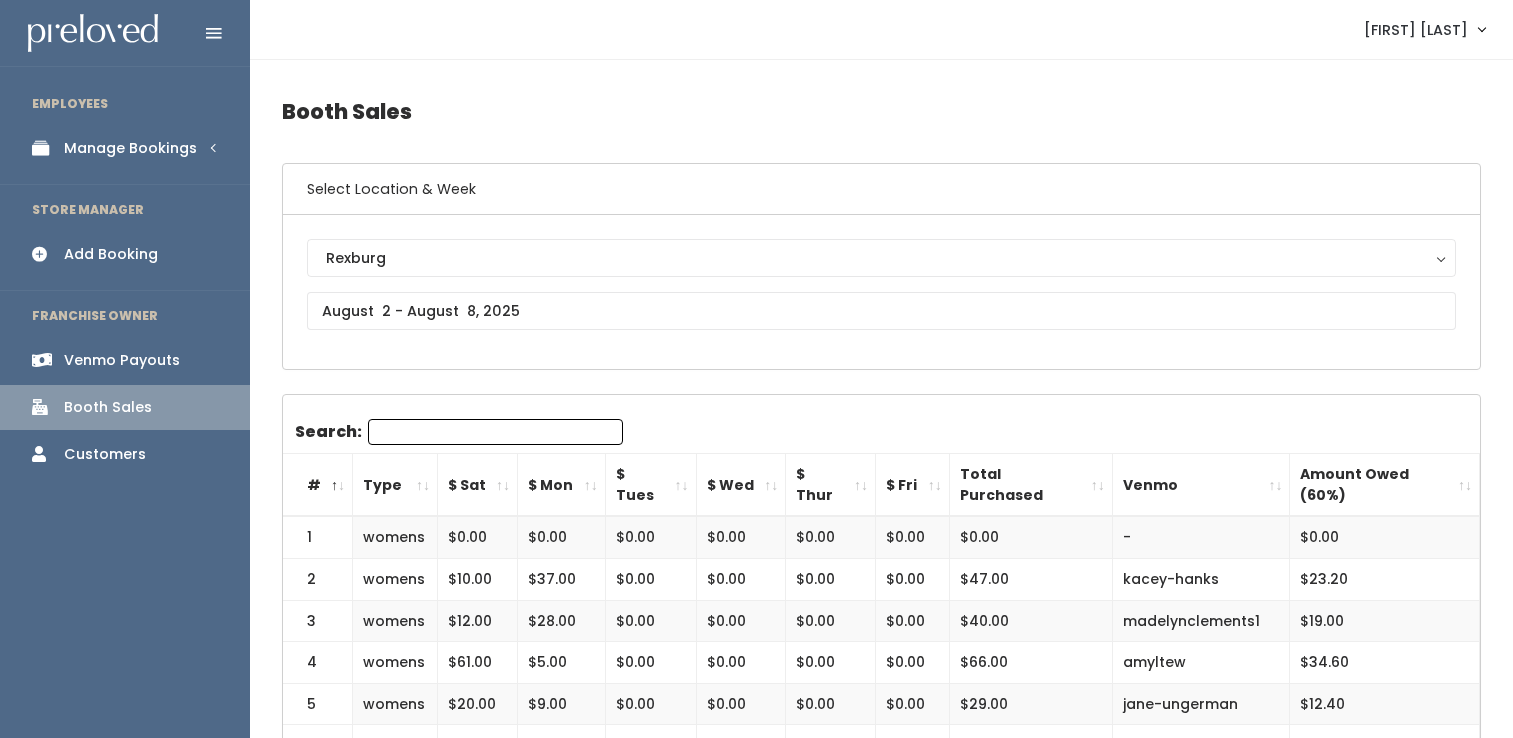 scroll, scrollTop: 0, scrollLeft: 0, axis: both 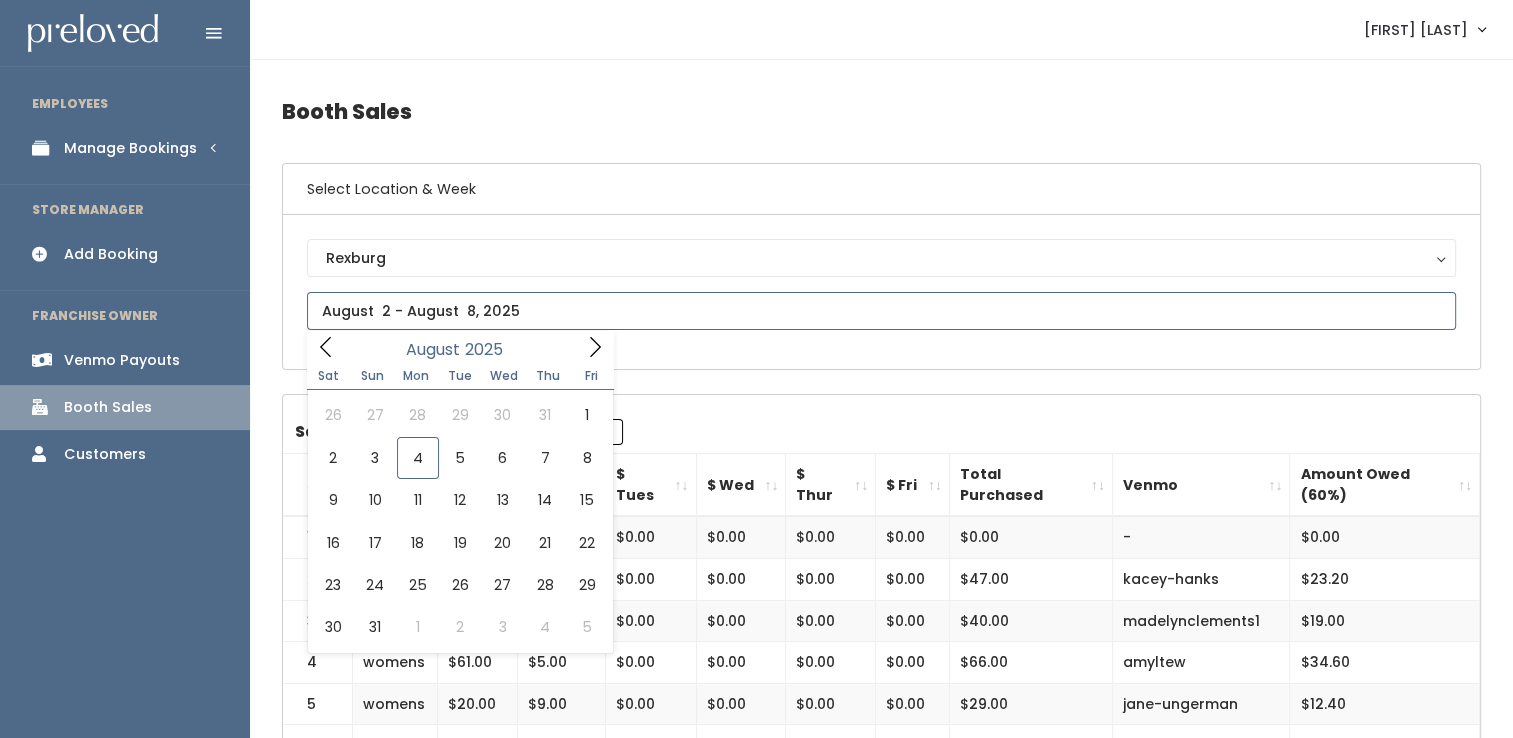 click at bounding box center [881, 311] 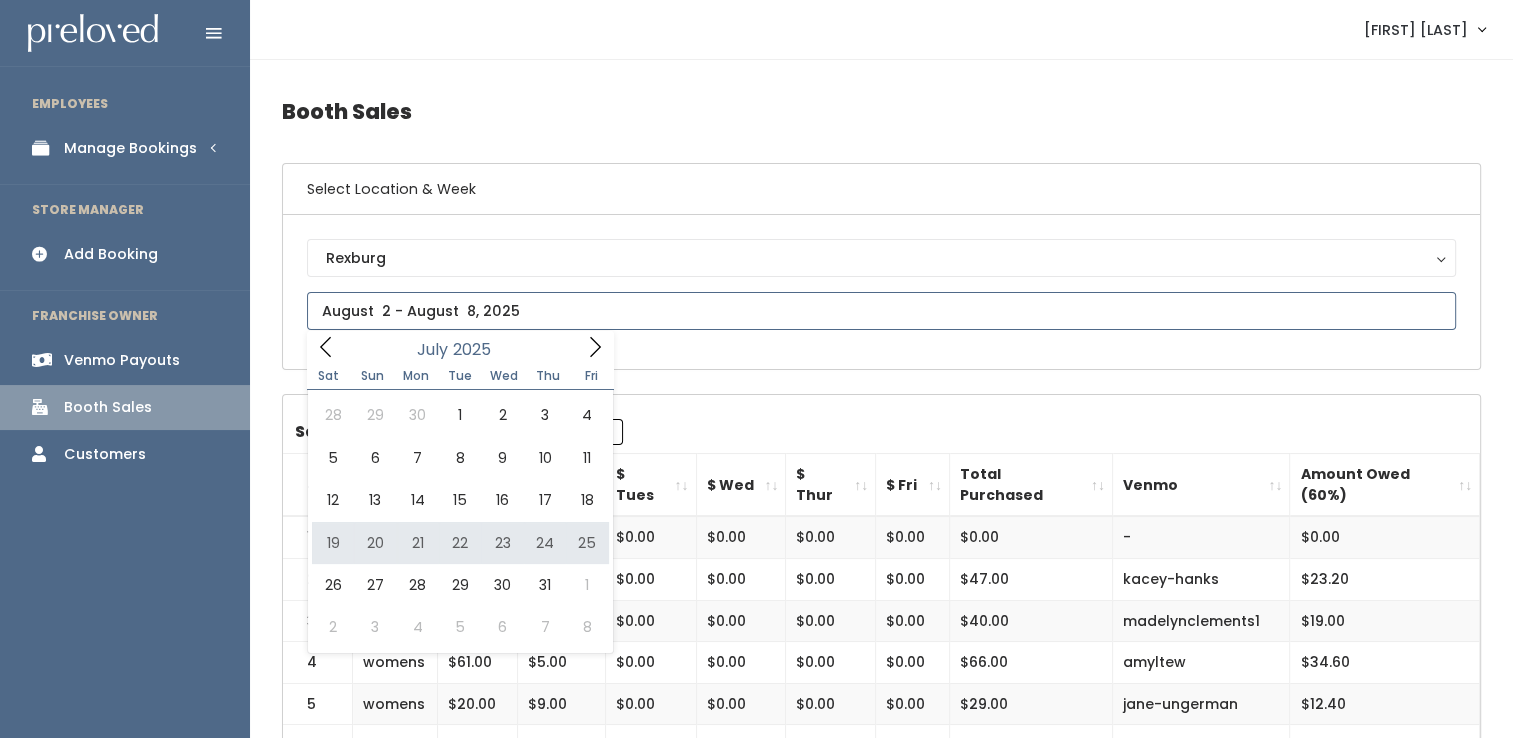 type on "July 19 to July 25" 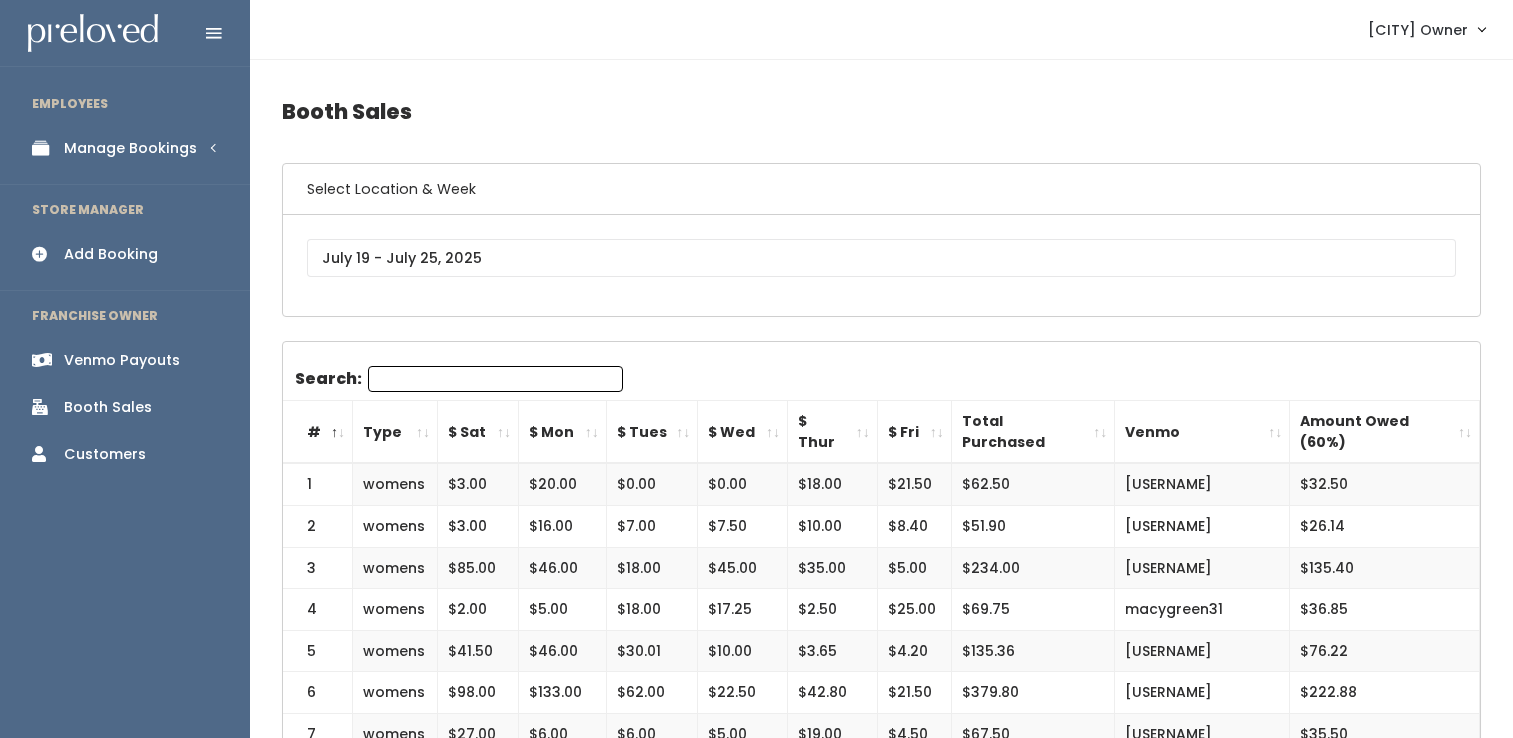 scroll, scrollTop: 0, scrollLeft: 0, axis: both 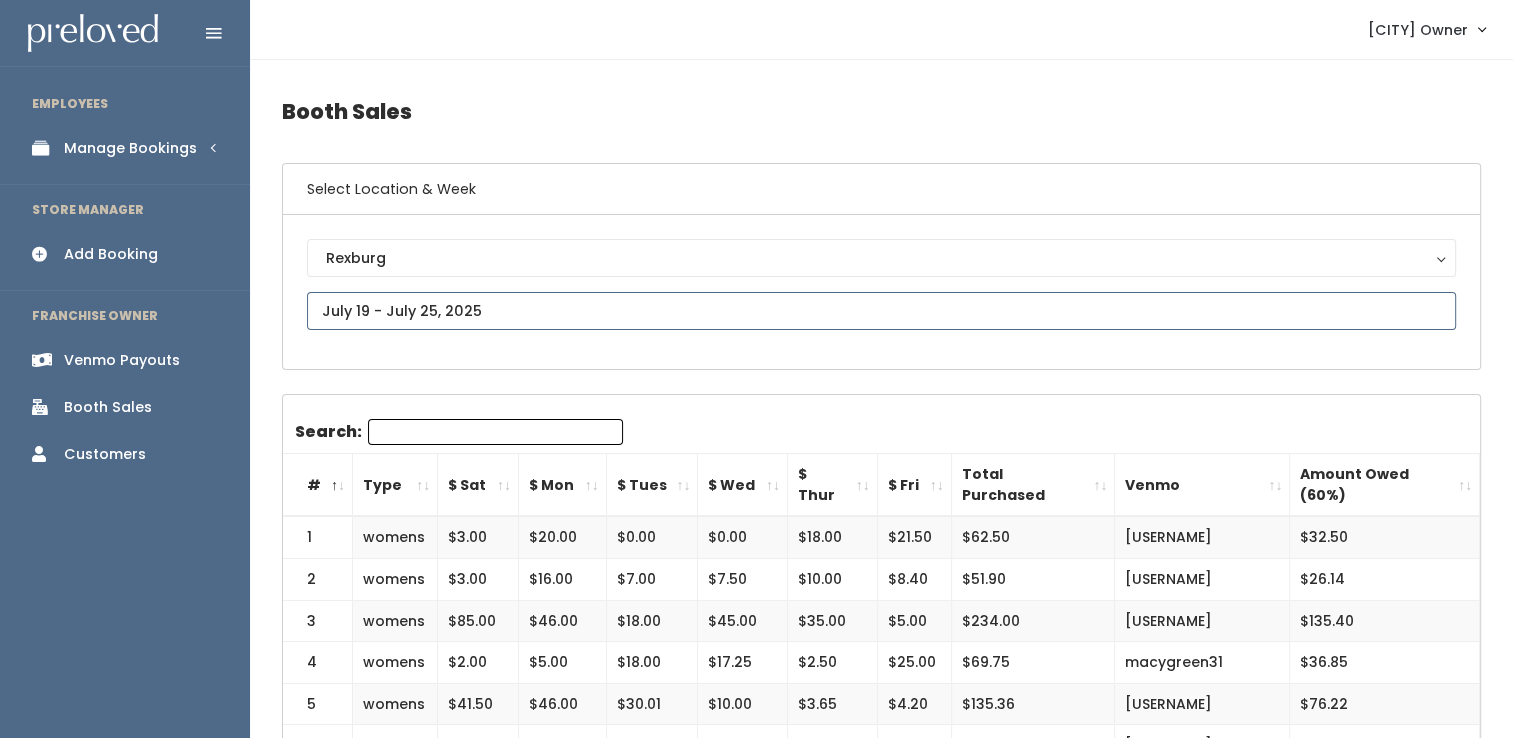 click at bounding box center [881, 311] 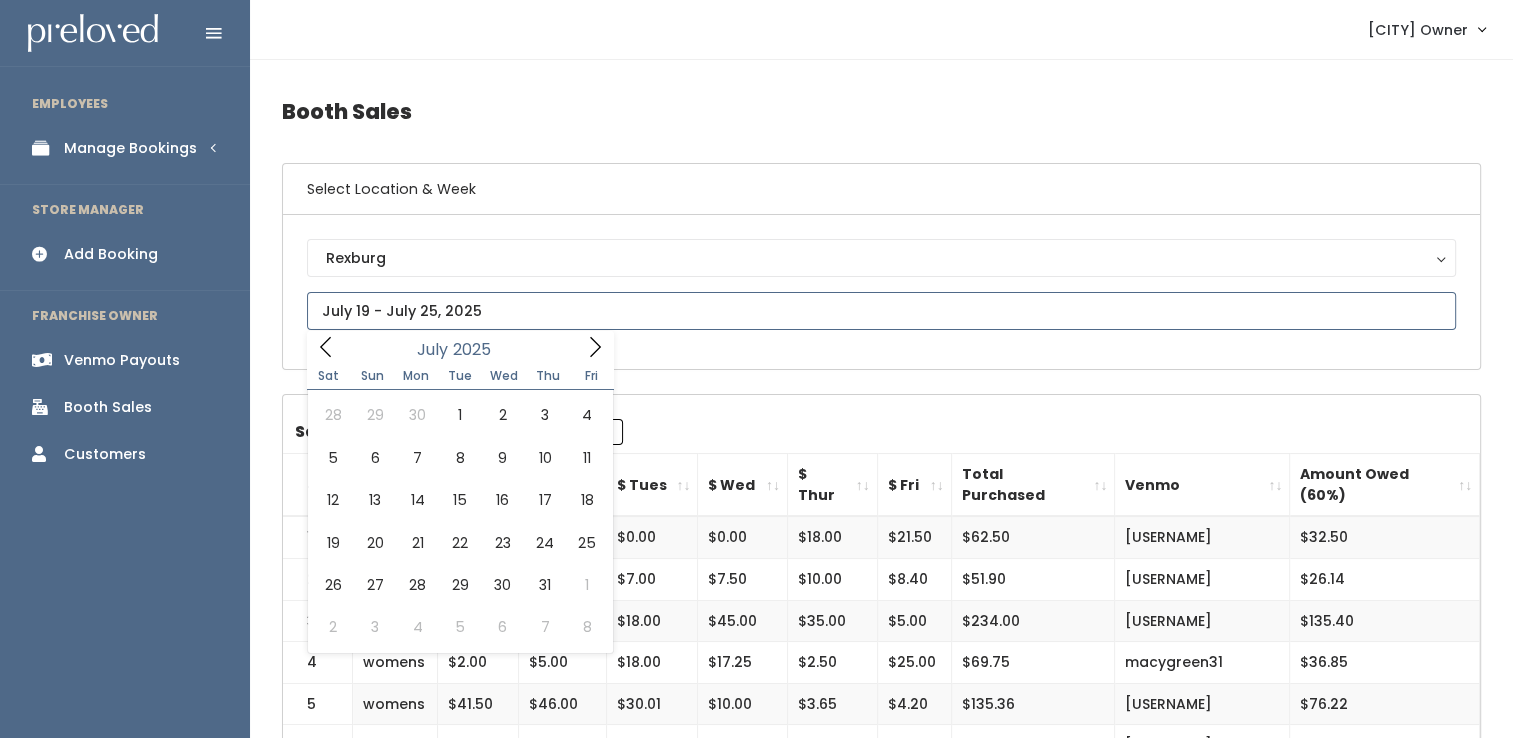 click 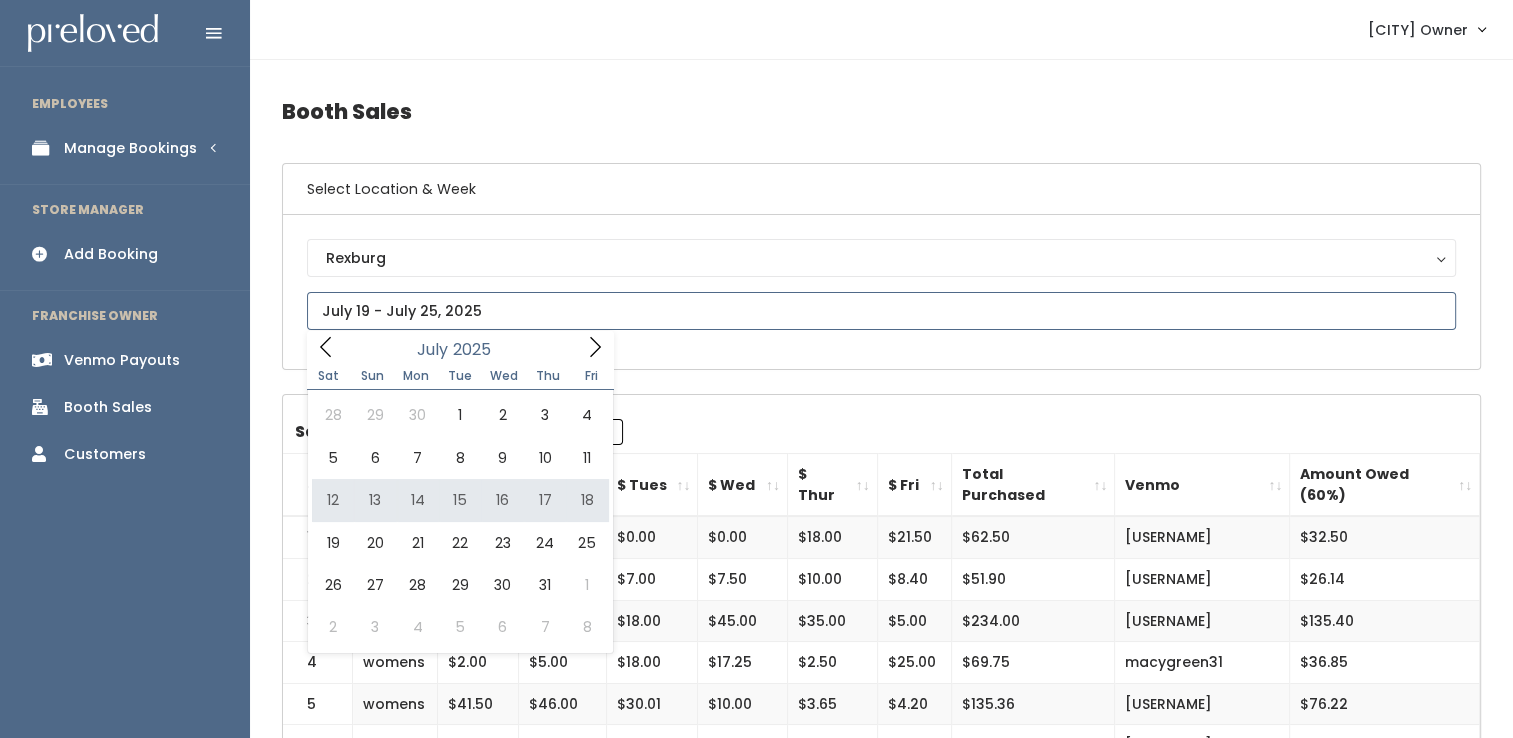type on "July 12 to July 18" 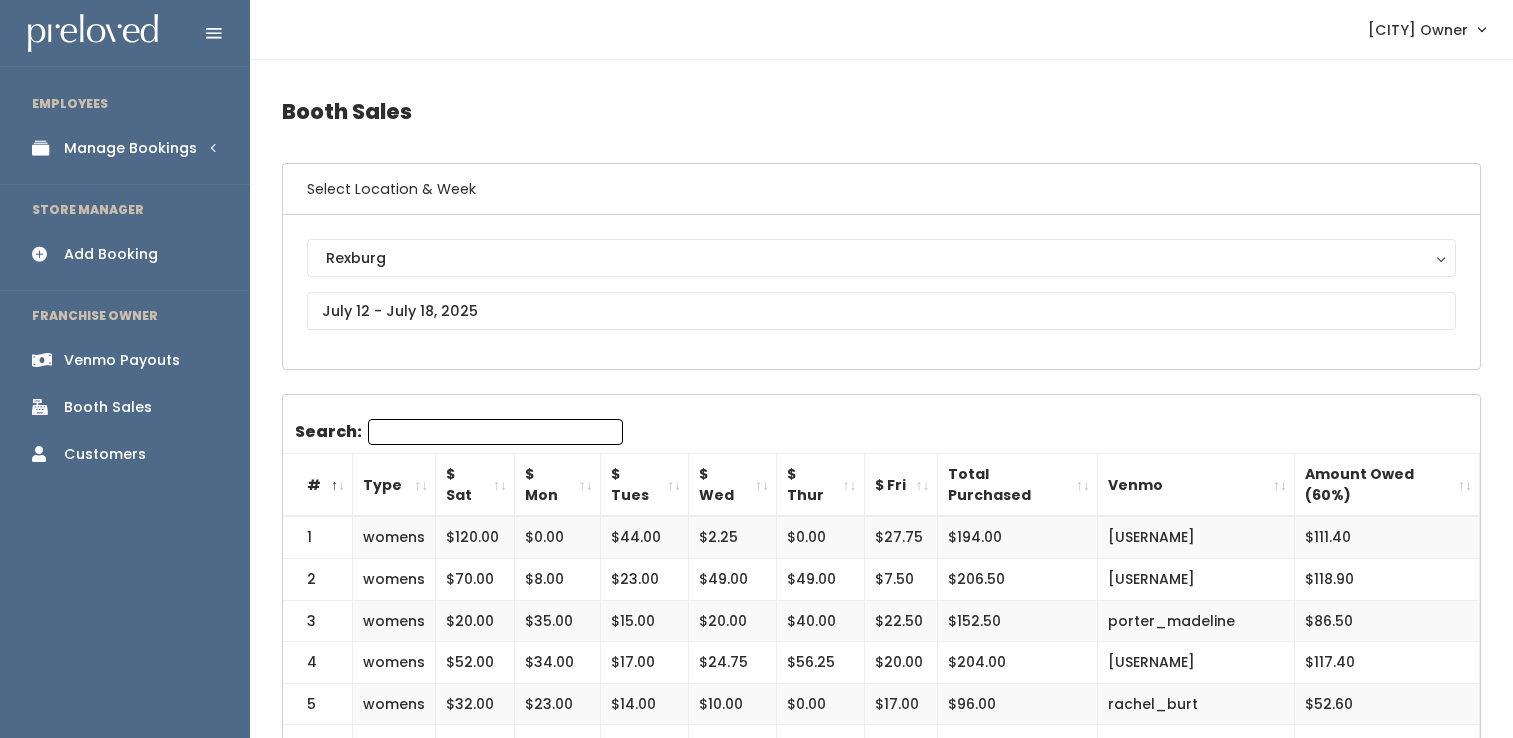 scroll, scrollTop: 0, scrollLeft: 0, axis: both 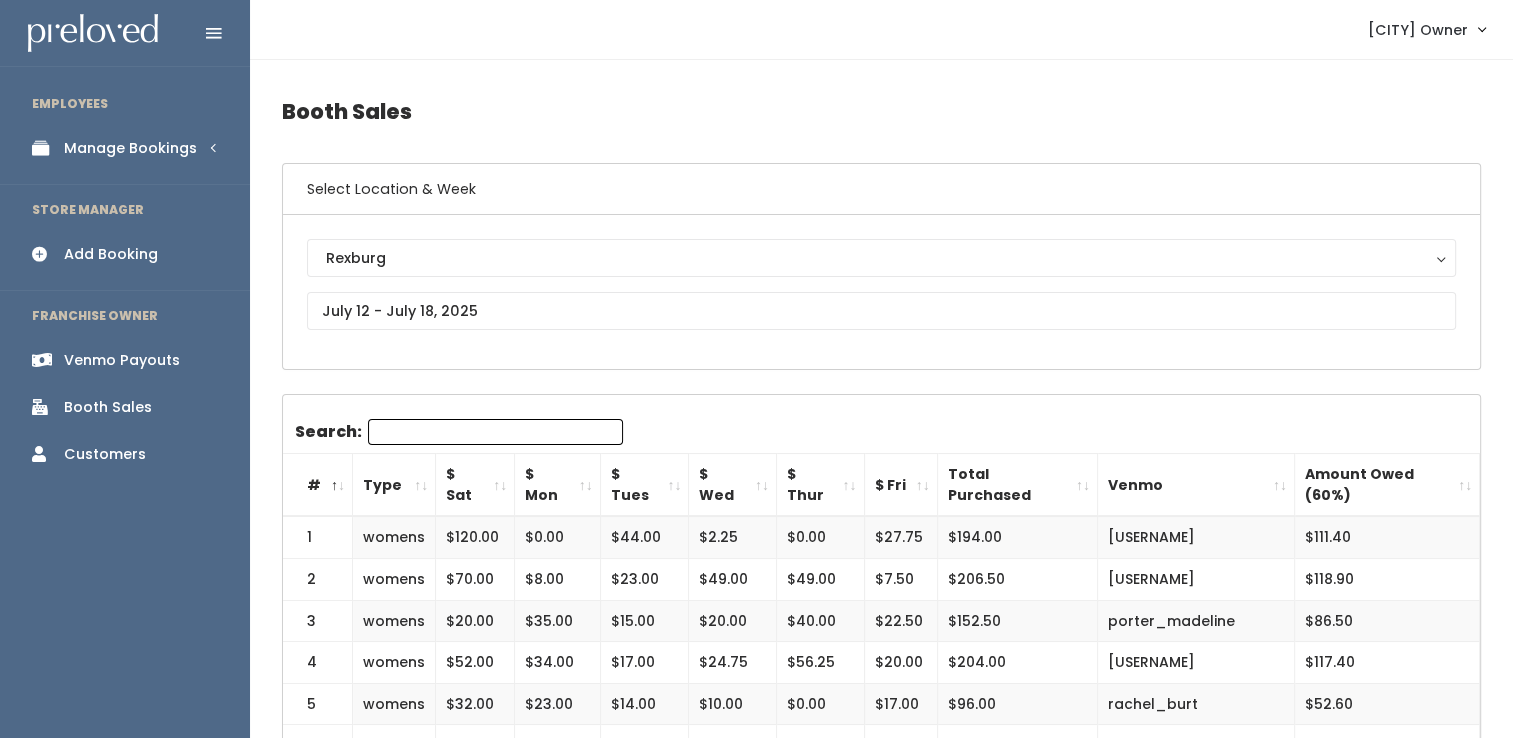click on "Manage Bookings" at bounding box center [130, 148] 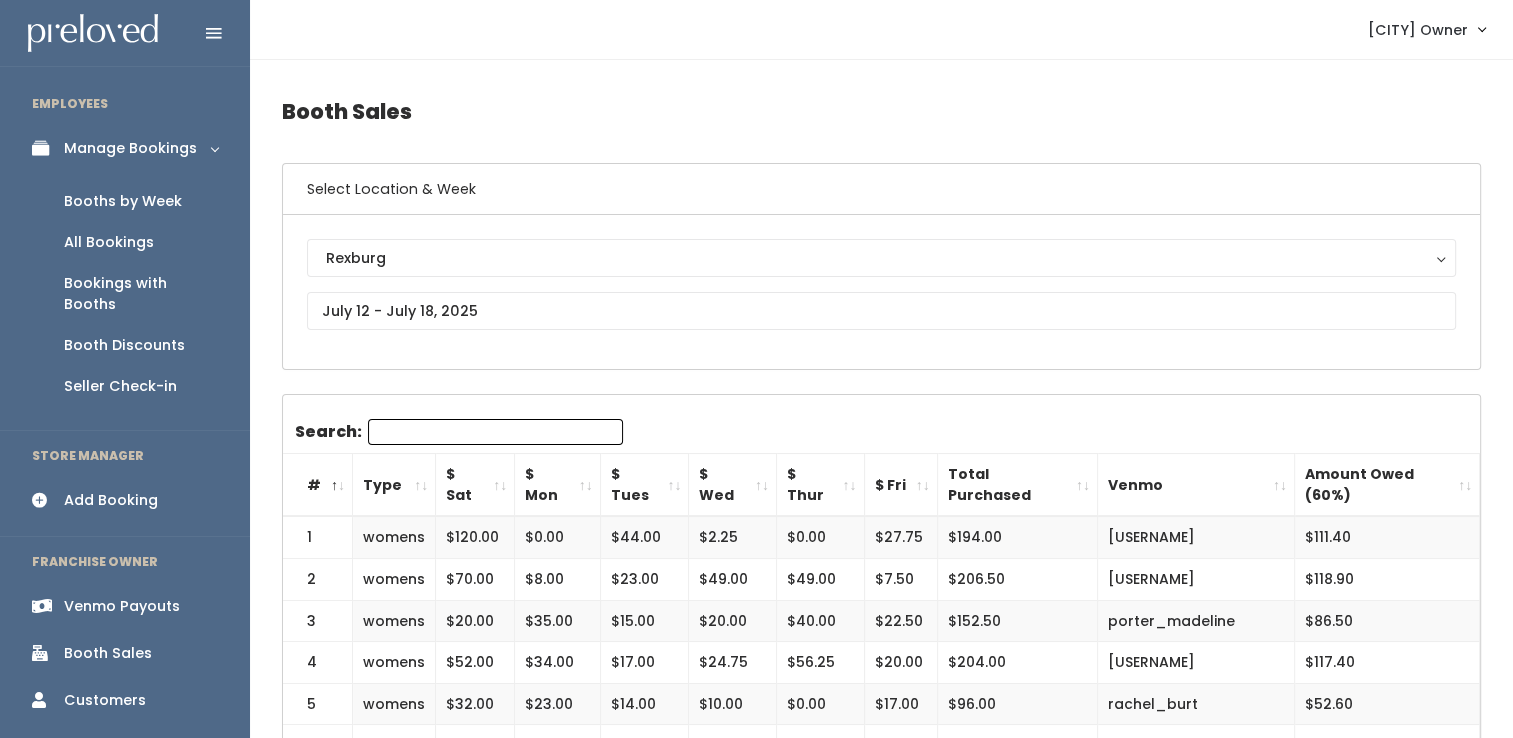 click on "Booths by Week" at bounding box center (123, 201) 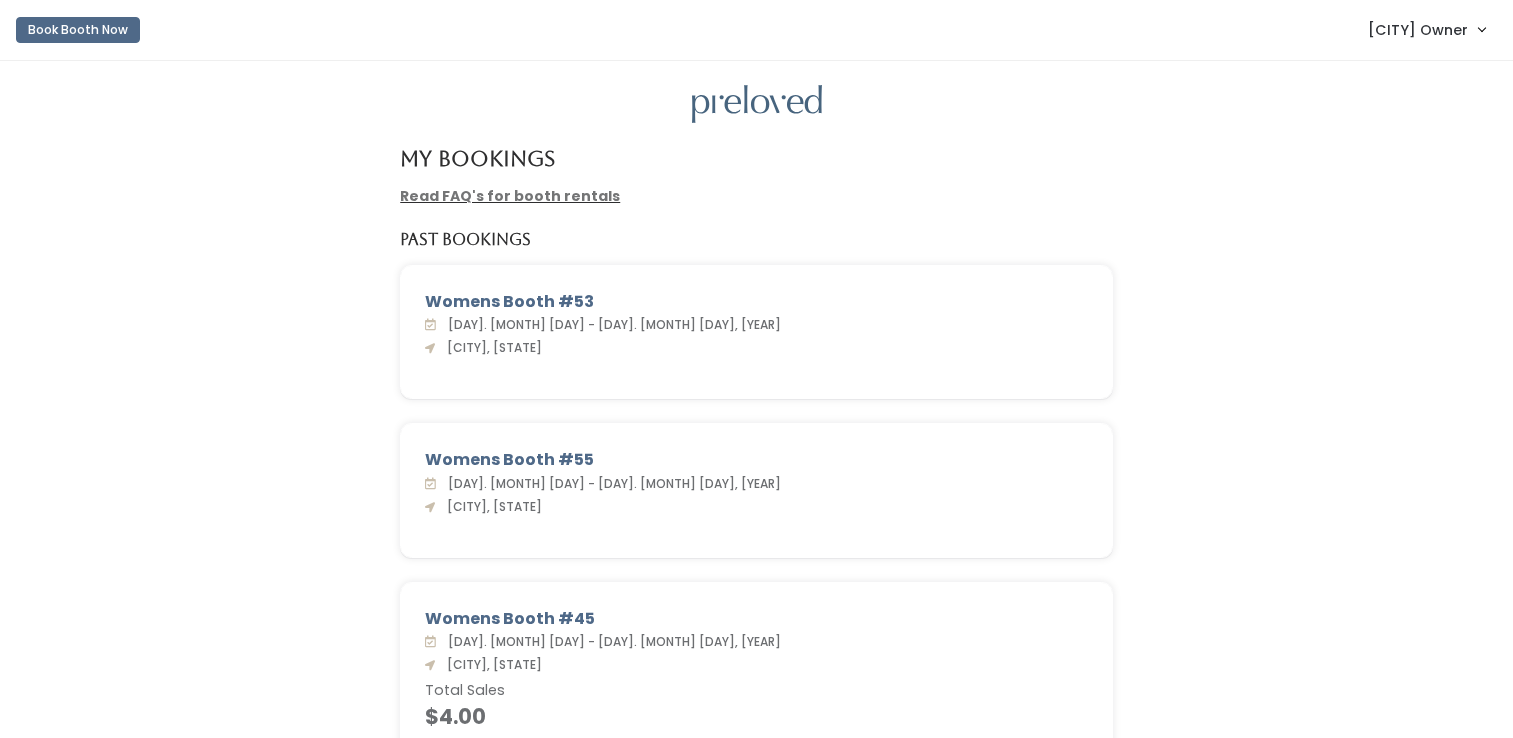 scroll, scrollTop: 0, scrollLeft: 0, axis: both 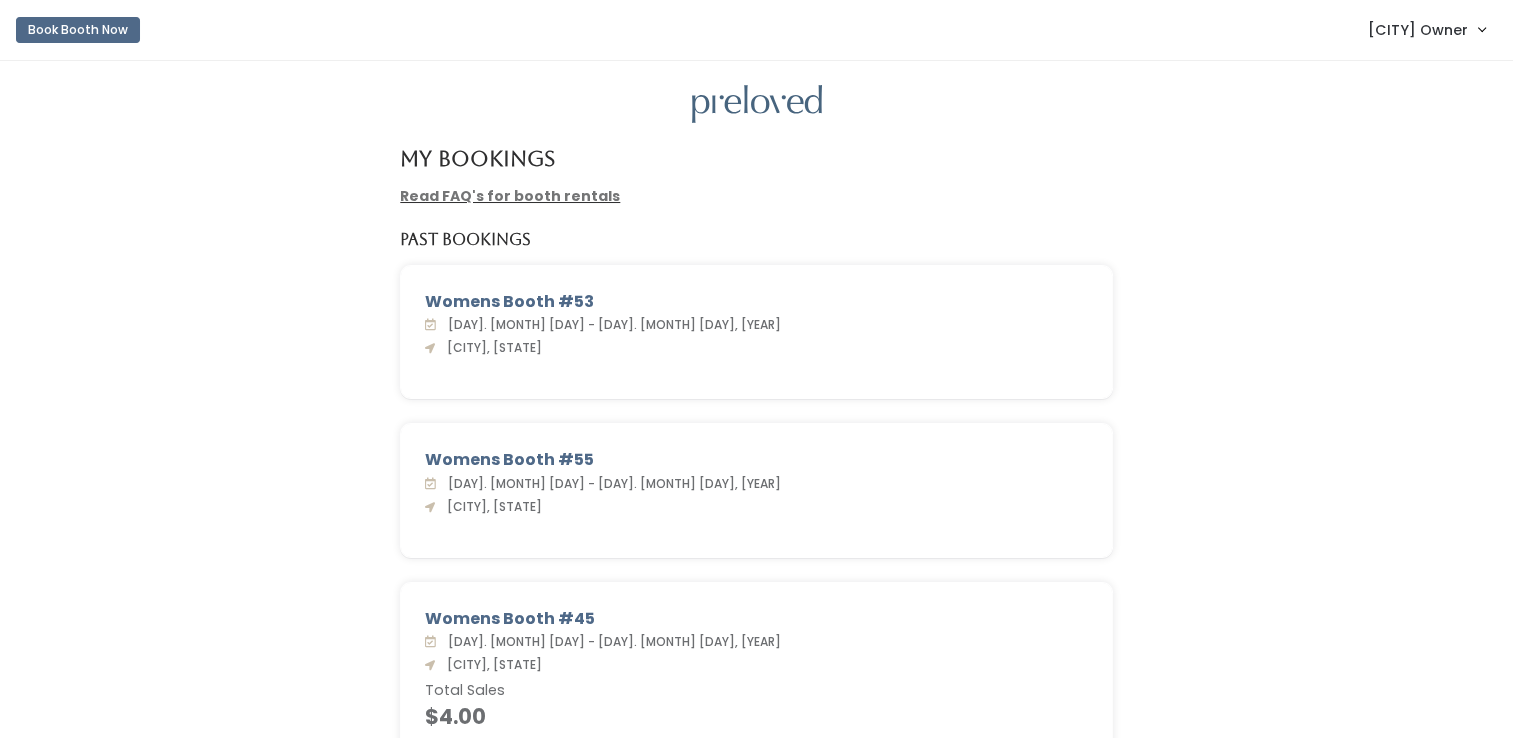 click on "Book Booth Now
Rexburg Owner
Admin Home
My bookings
Account settings
Logout" at bounding box center (756, 30) 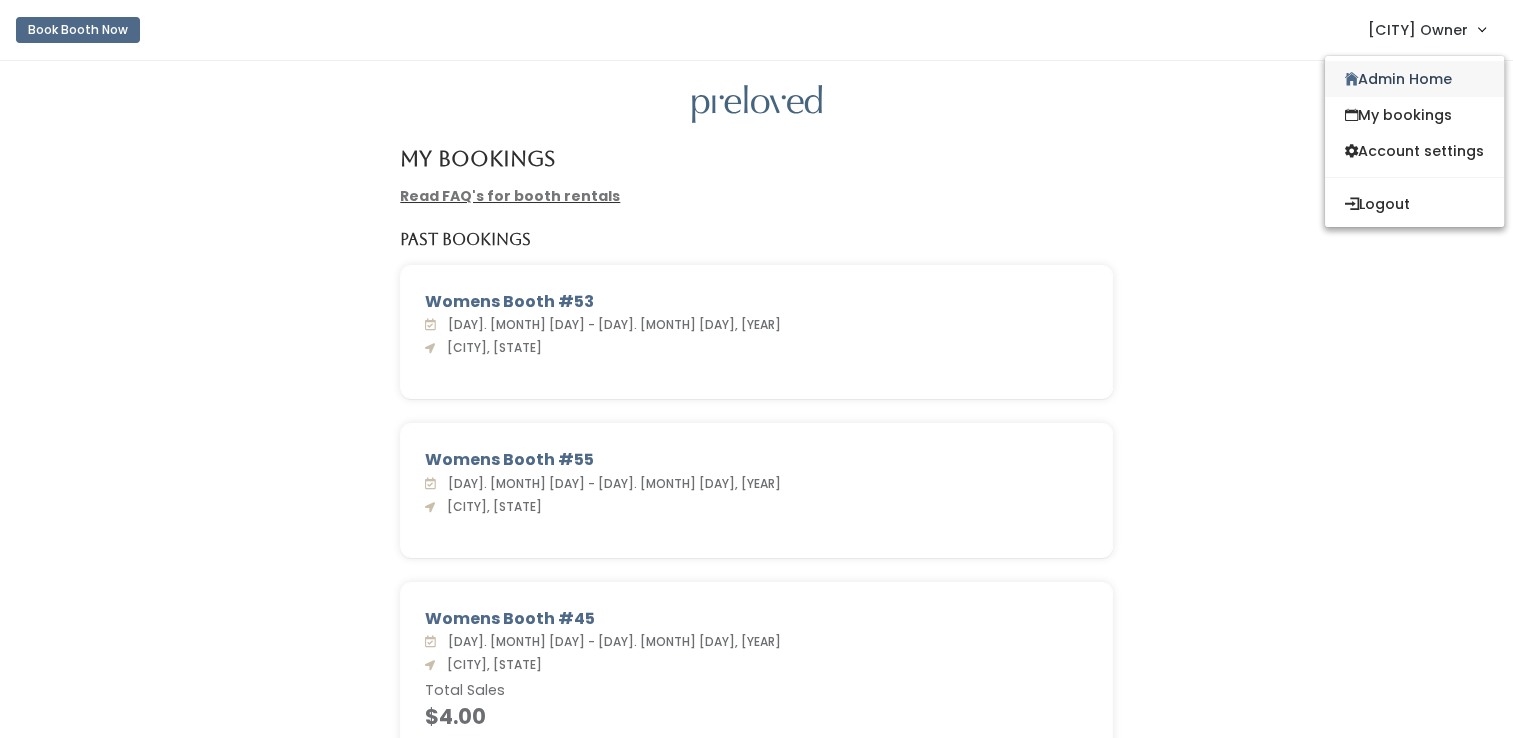 click on "Admin Home" at bounding box center [1414, 79] 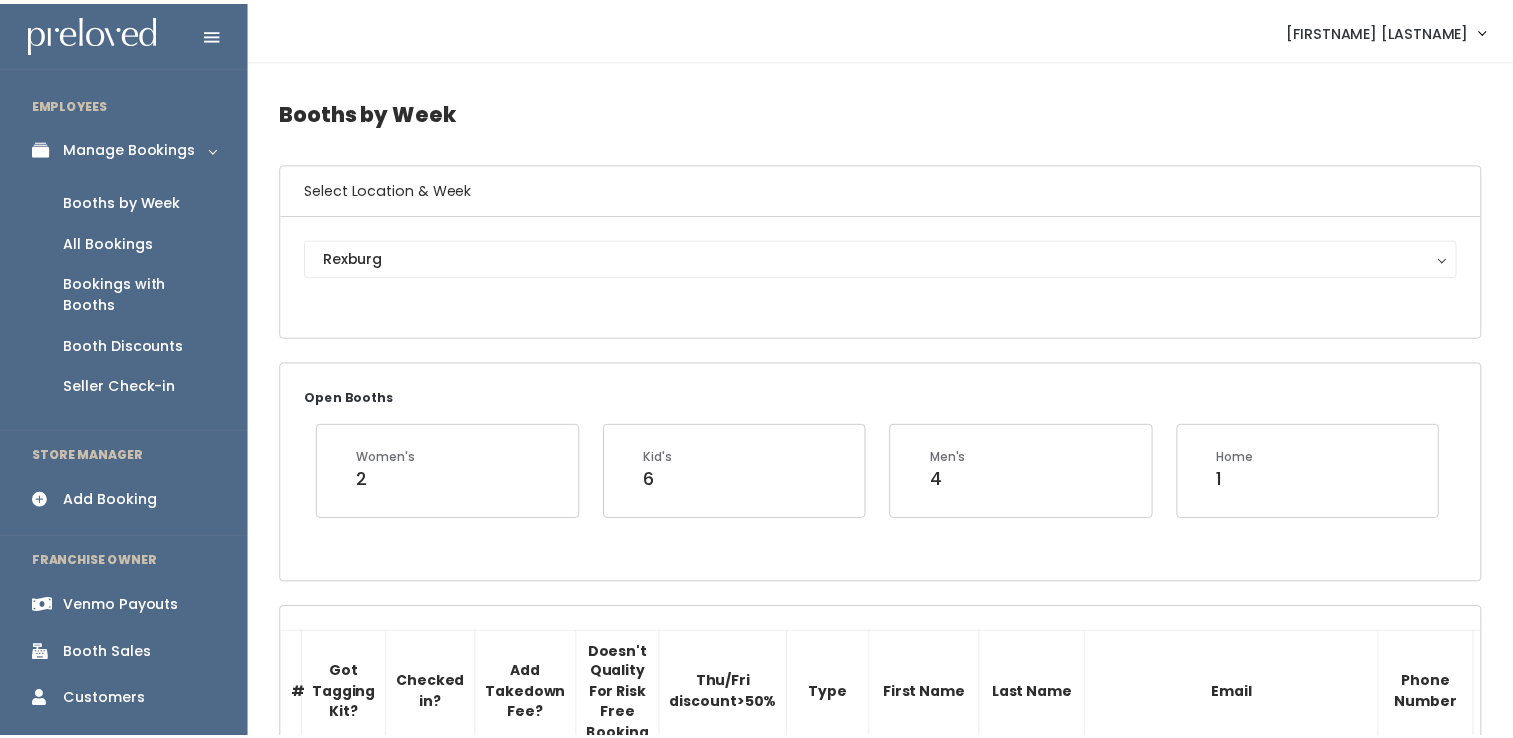 scroll, scrollTop: 0, scrollLeft: 0, axis: both 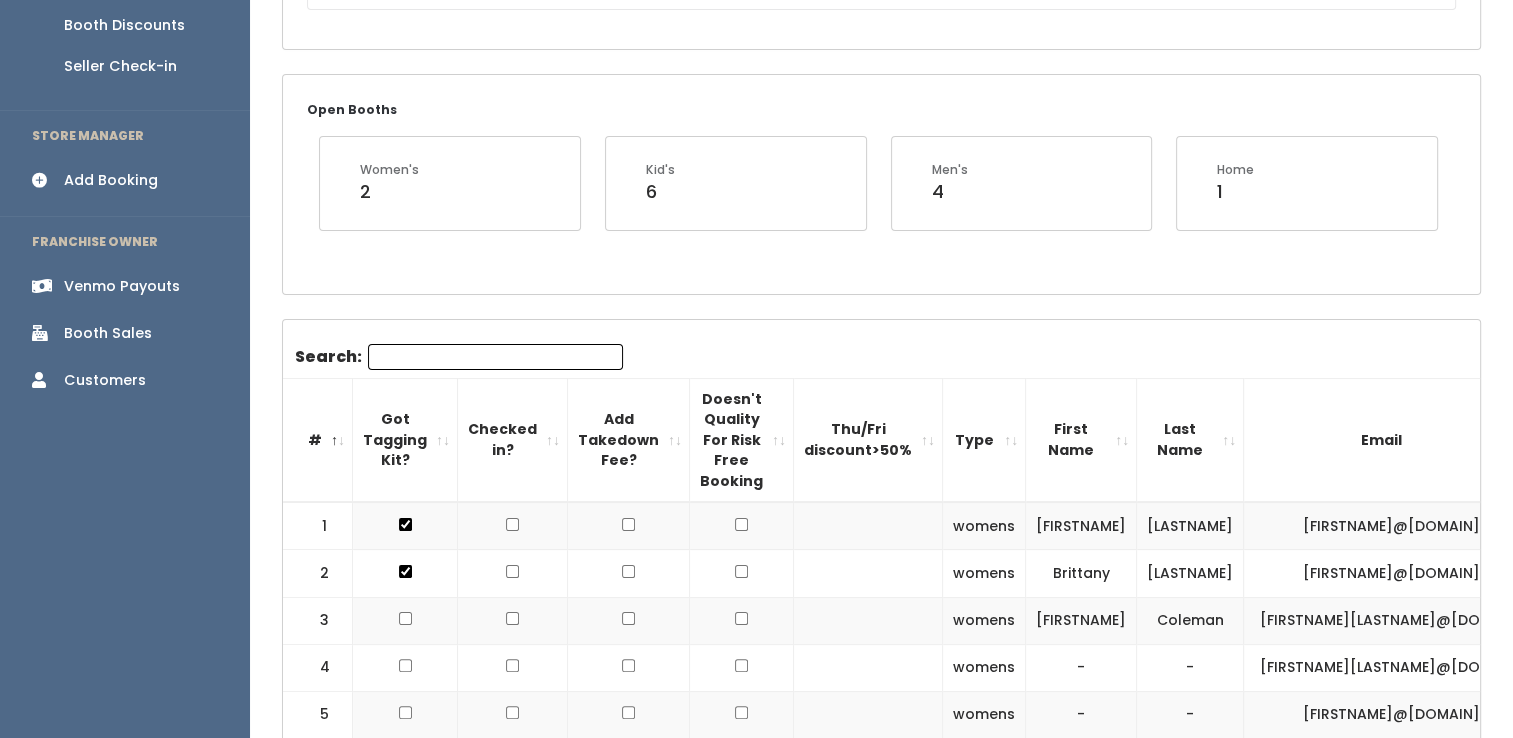 click on "Search:" at bounding box center [495, 357] 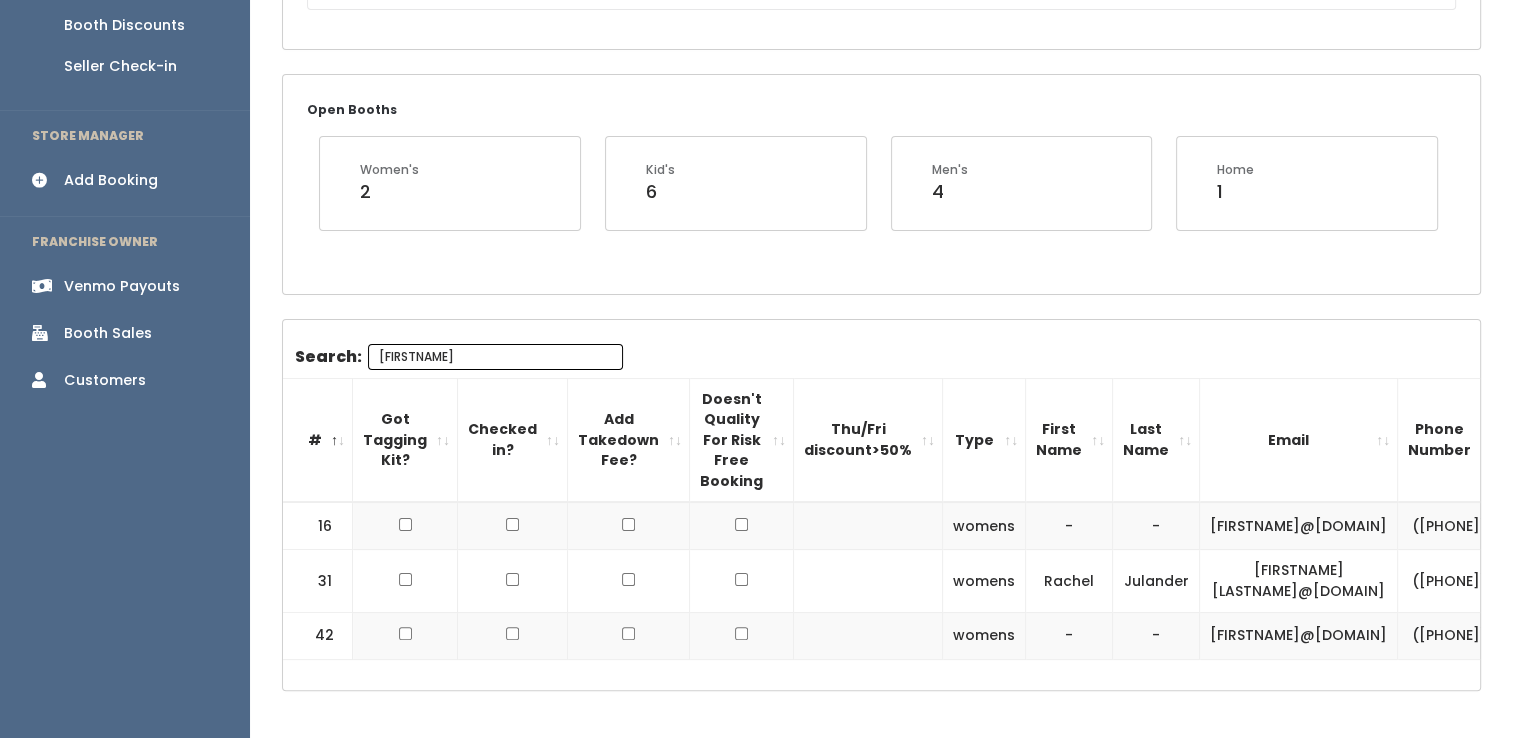 scroll, scrollTop: 309, scrollLeft: 0, axis: vertical 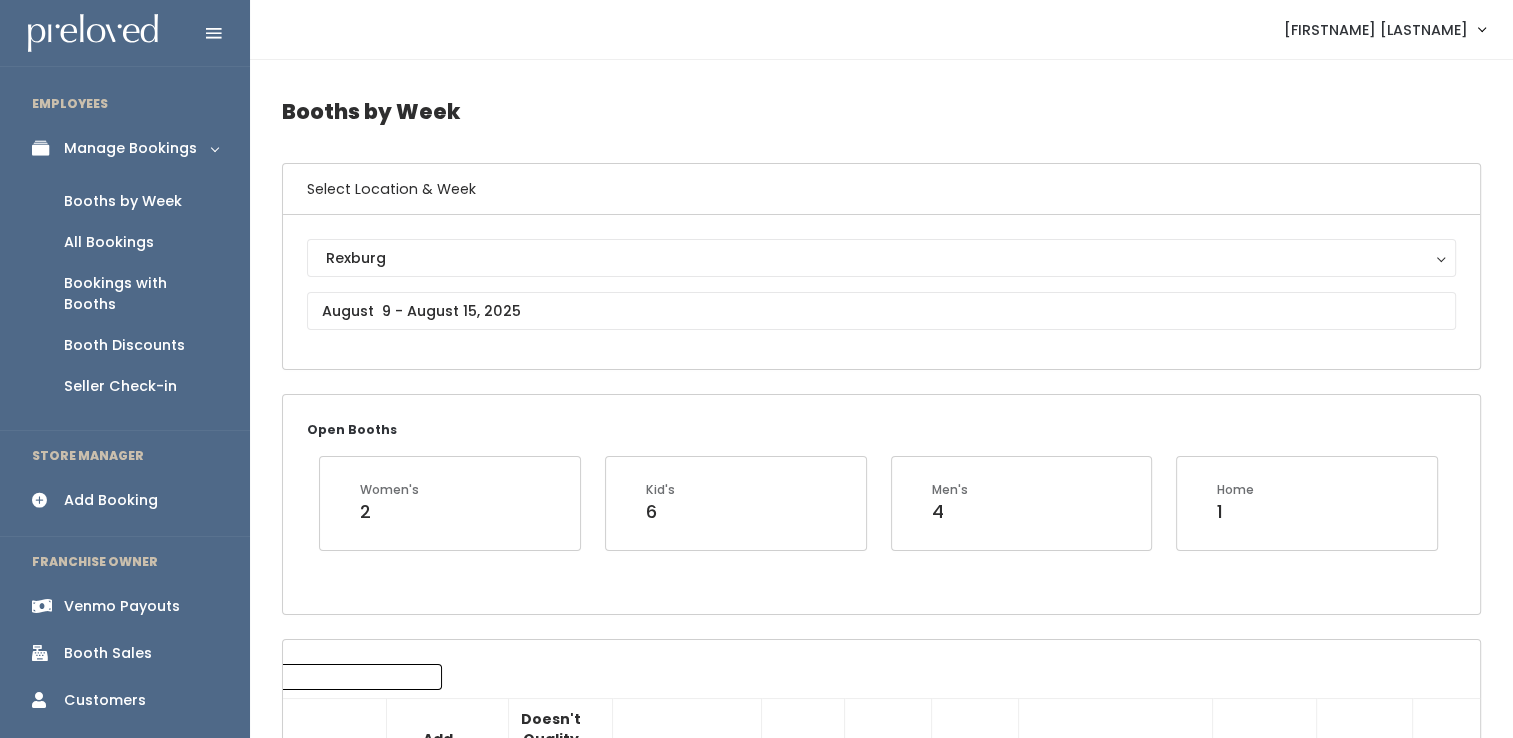type on "rachel" 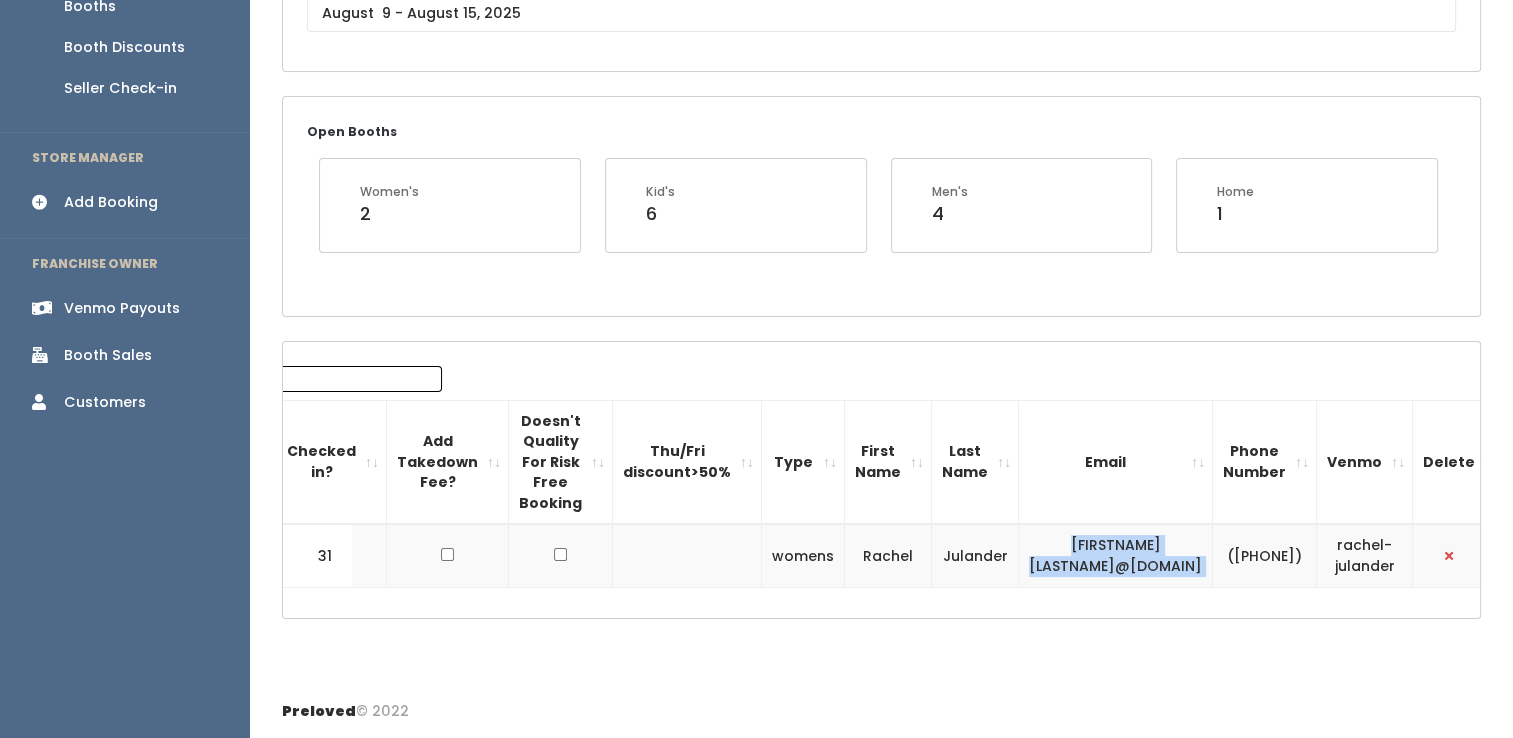 drag, startPoint x: 1215, startPoint y: 539, endPoint x: 994, endPoint y: 546, distance: 221.11082 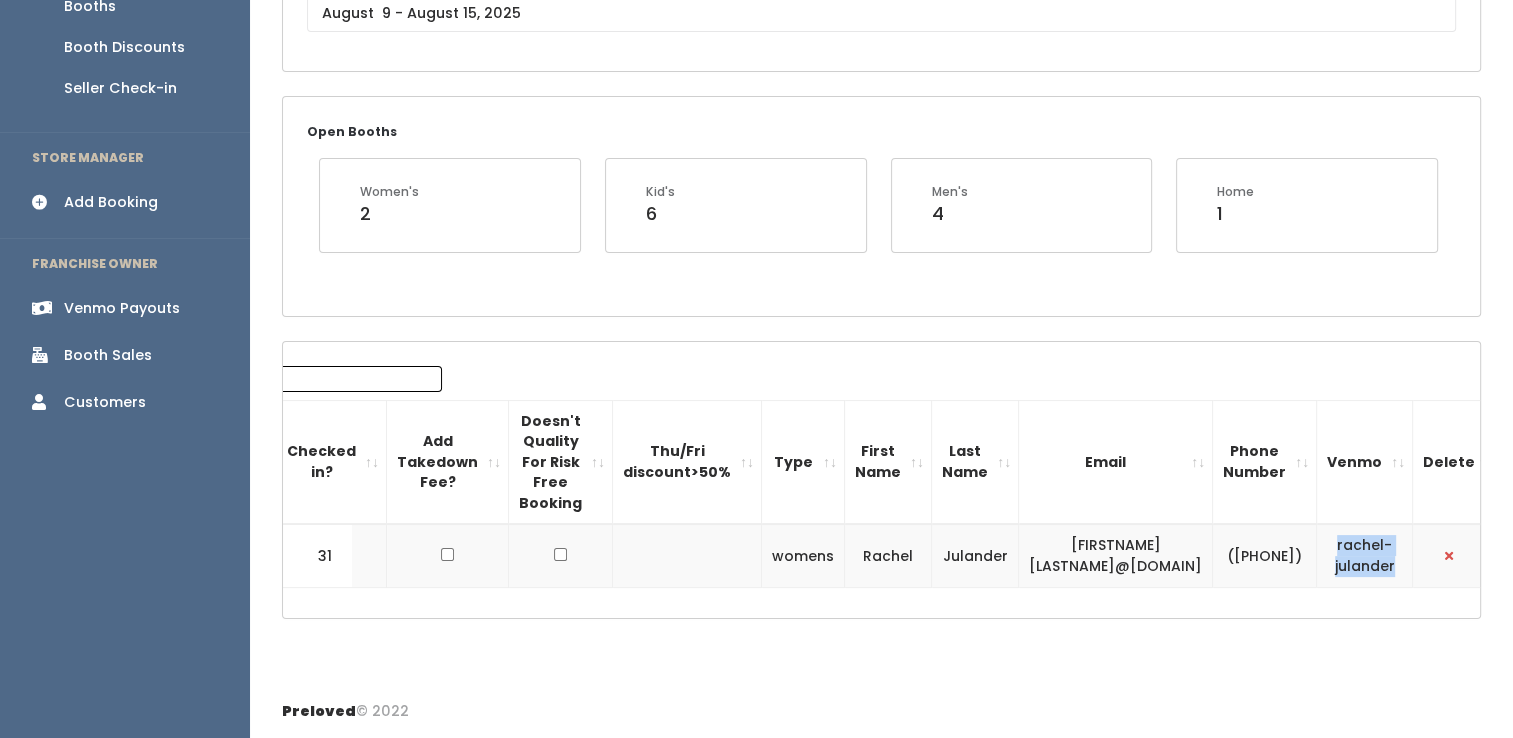 drag, startPoint x: 1384, startPoint y: 555, endPoint x: 1320, endPoint y: 519, distance: 73.43024 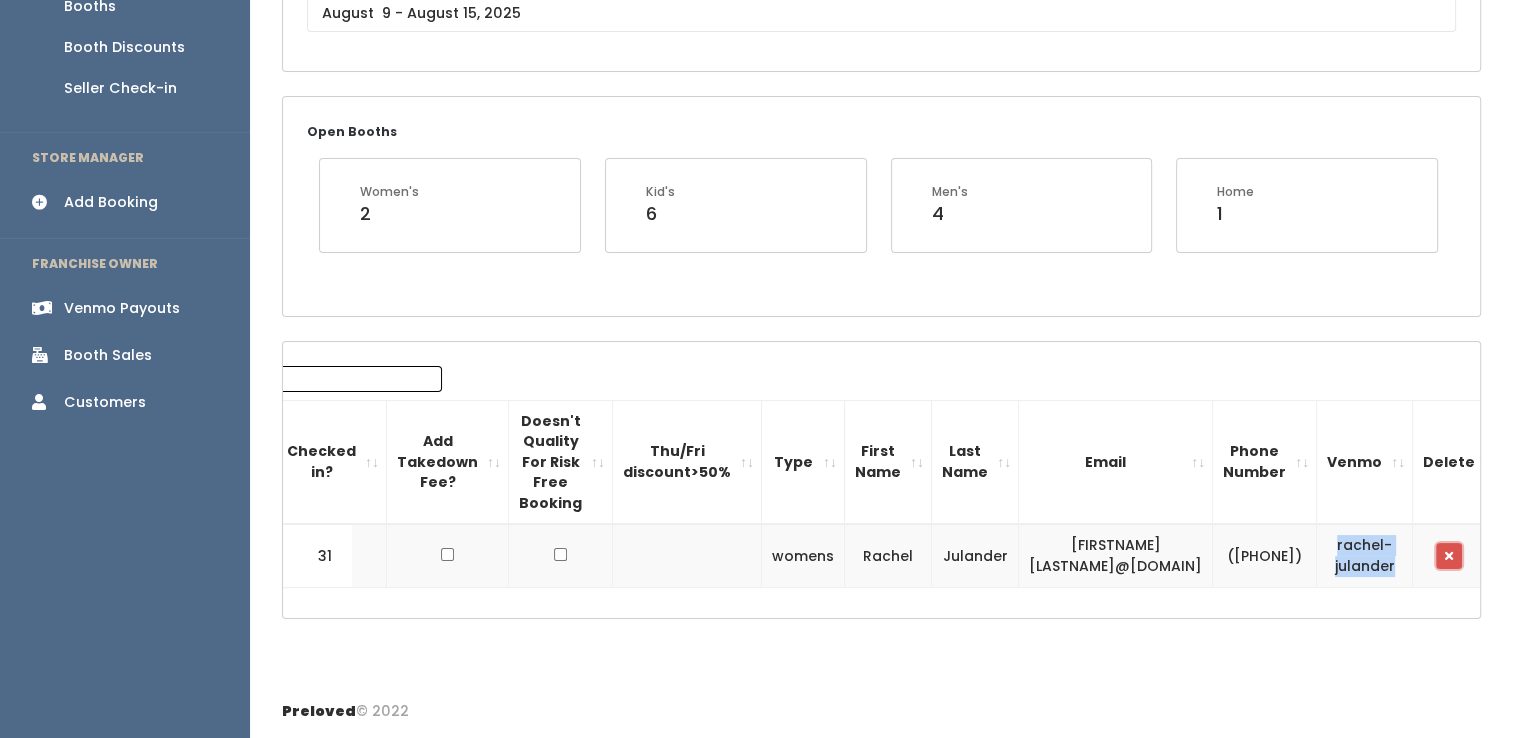 click at bounding box center [1449, 556] 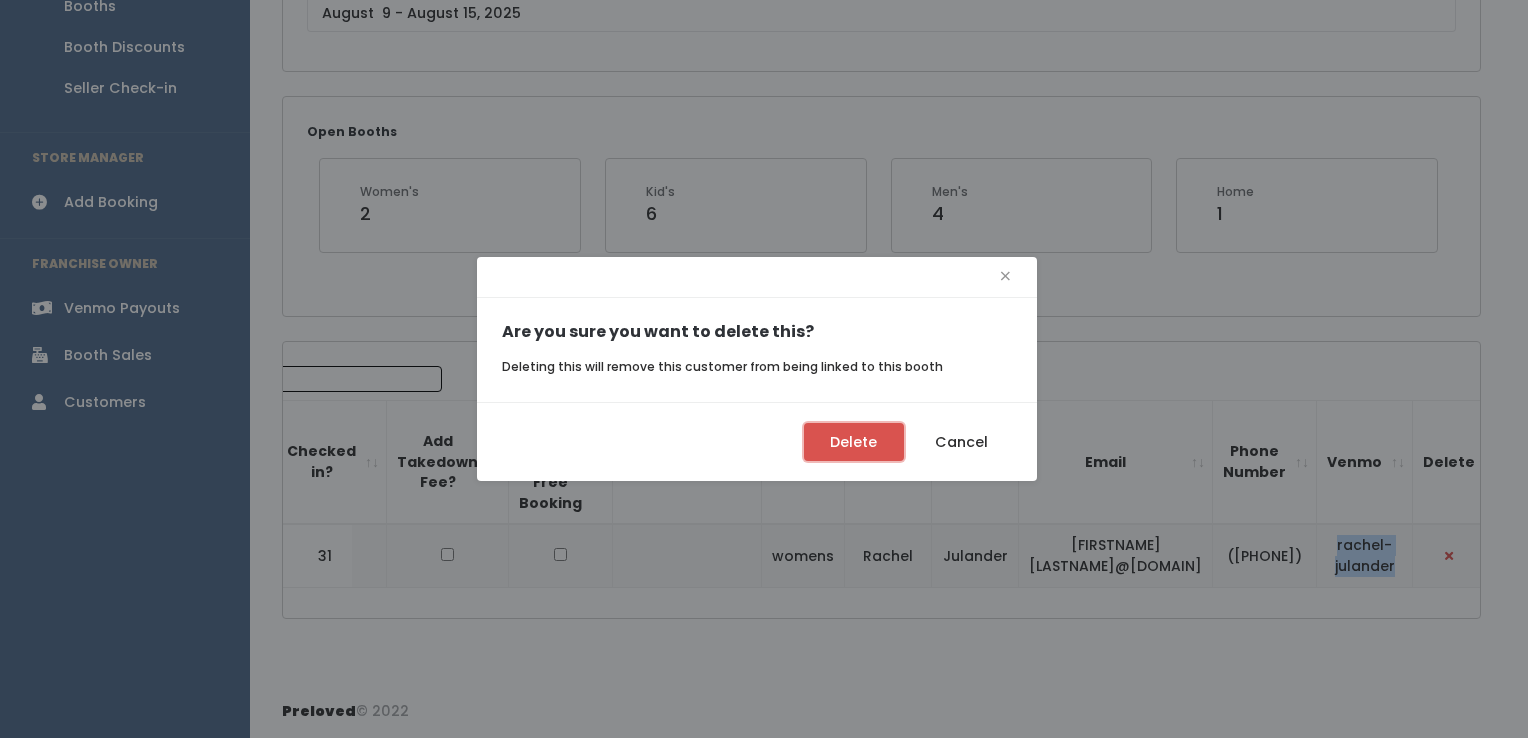 click on "Delete" at bounding box center [854, 442] 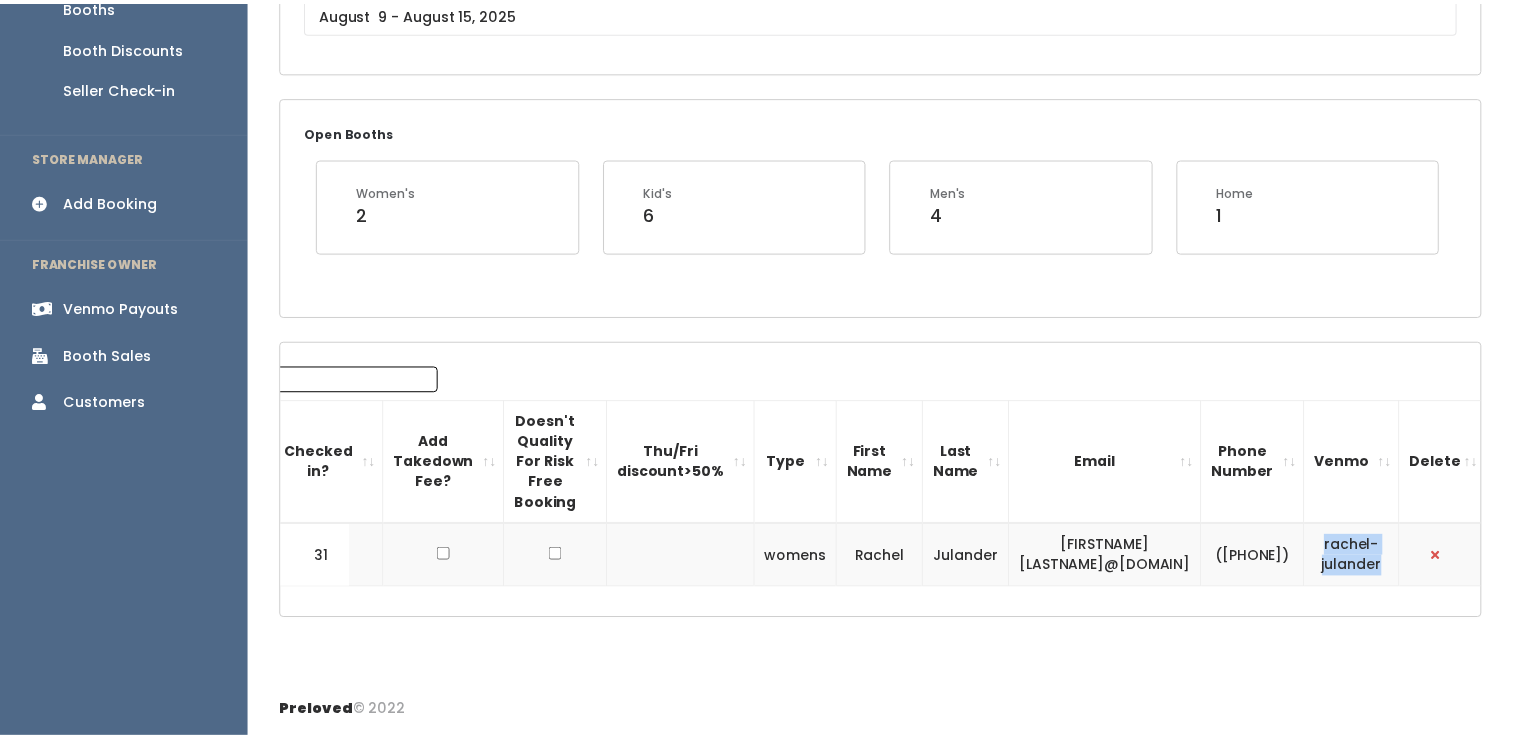 scroll, scrollTop: 0, scrollLeft: 166, axis: horizontal 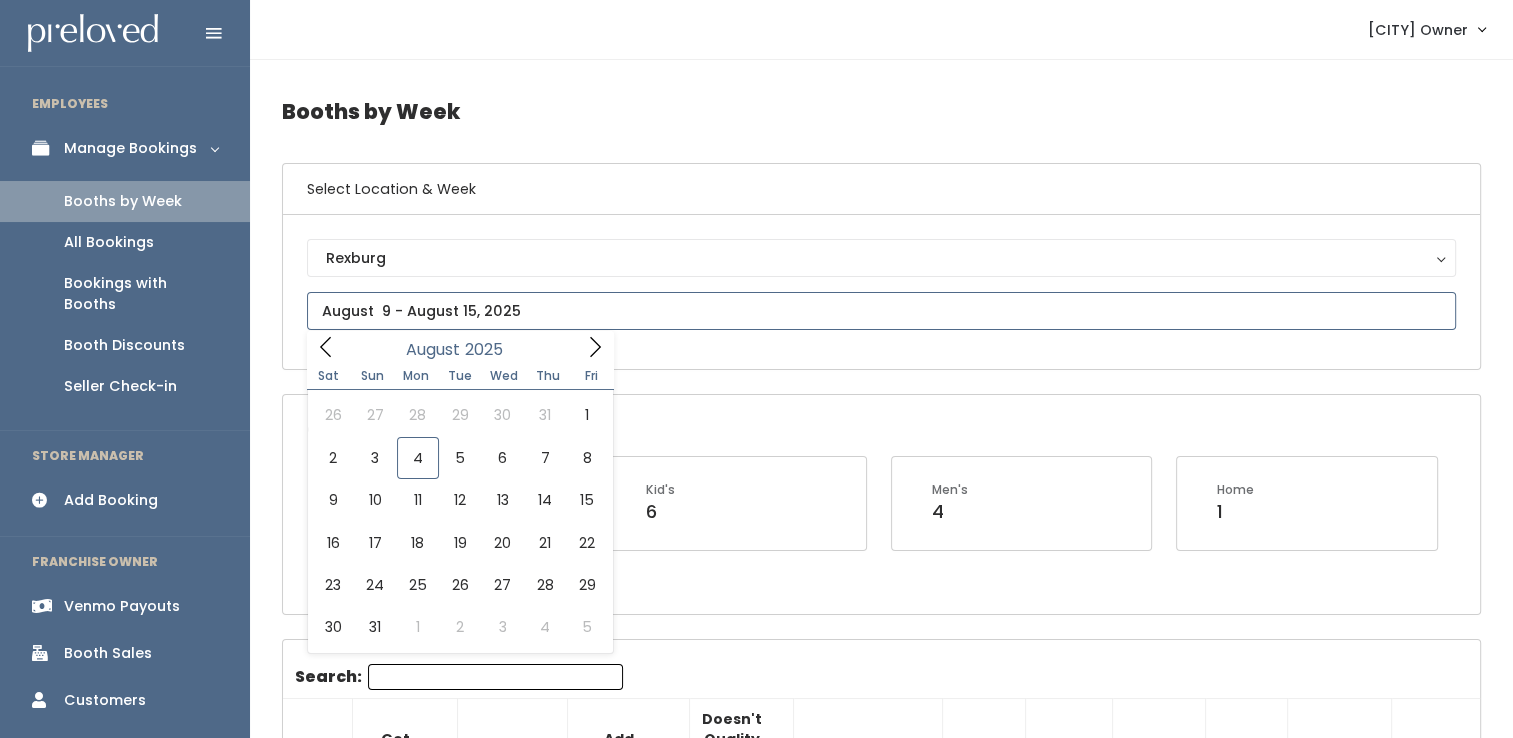 click at bounding box center (881, 311) 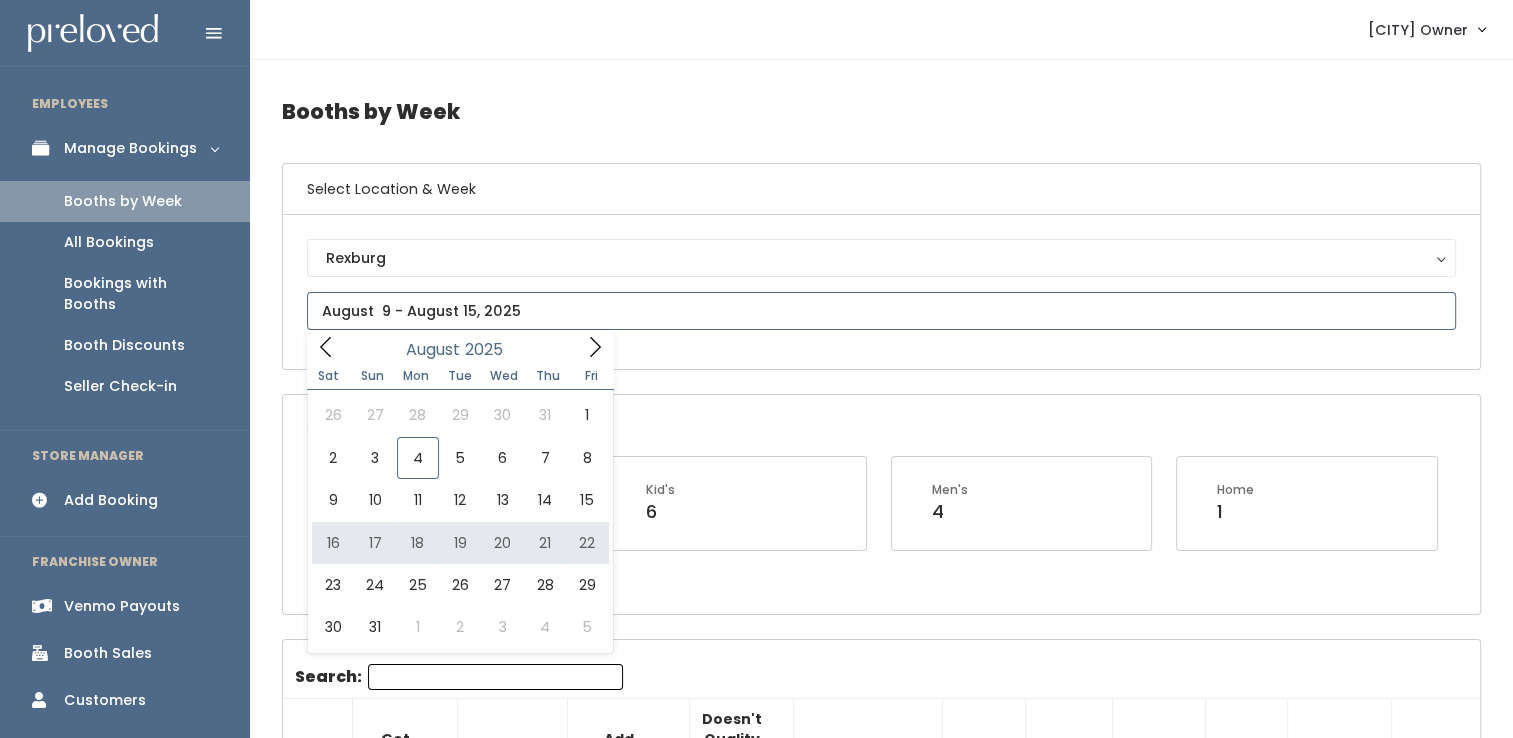type on "[DATE] to [DATE]" 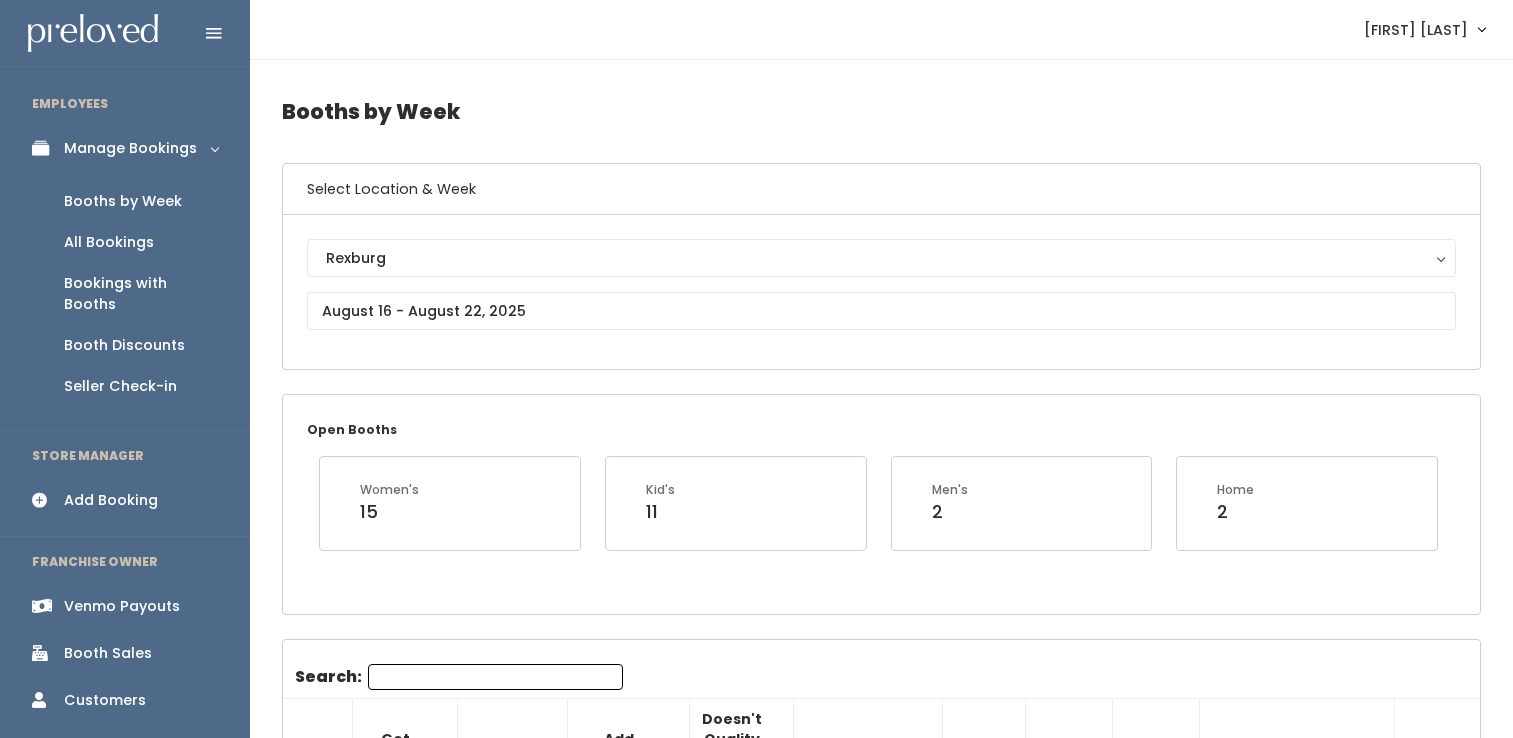 scroll, scrollTop: 0, scrollLeft: 0, axis: both 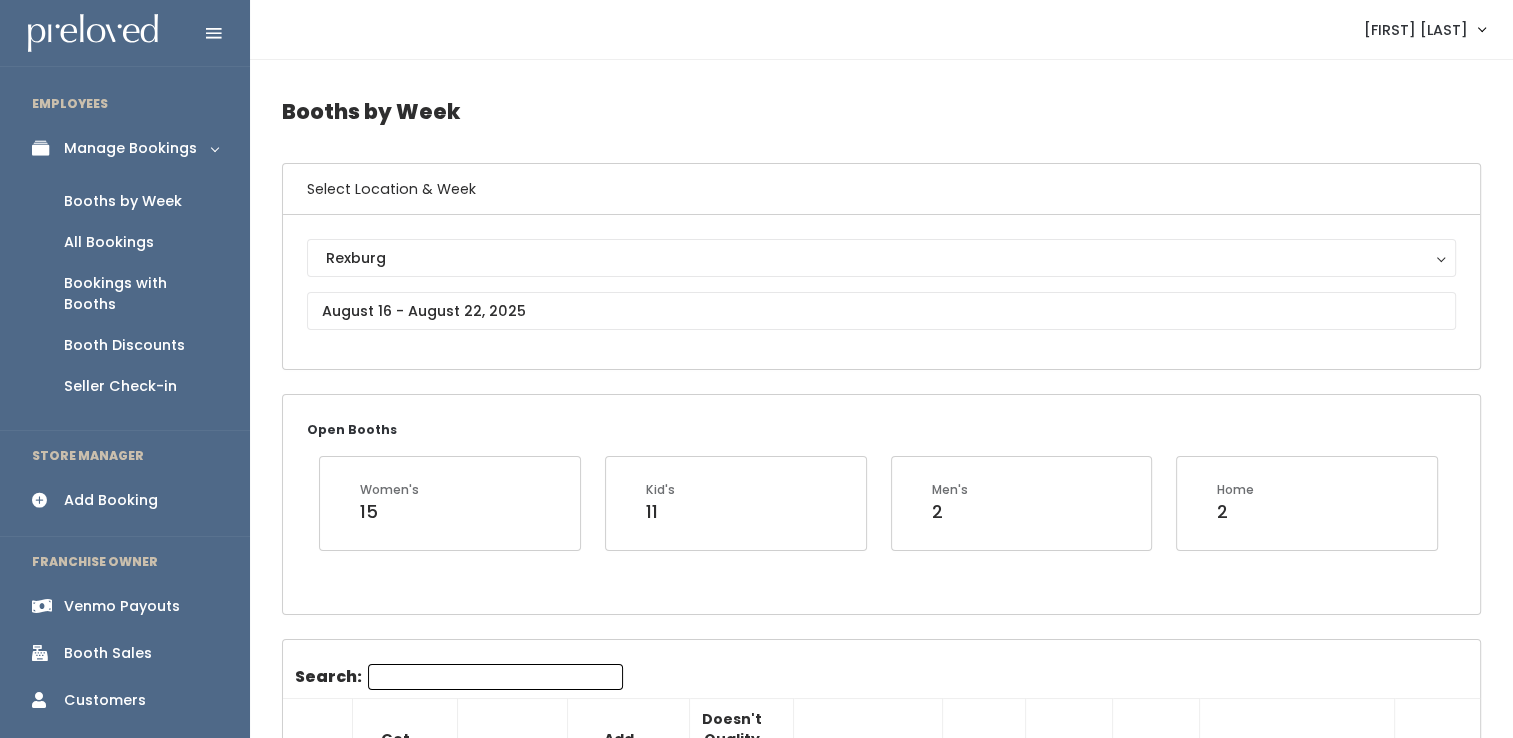 click on "Add Booking" at bounding box center (125, 500) 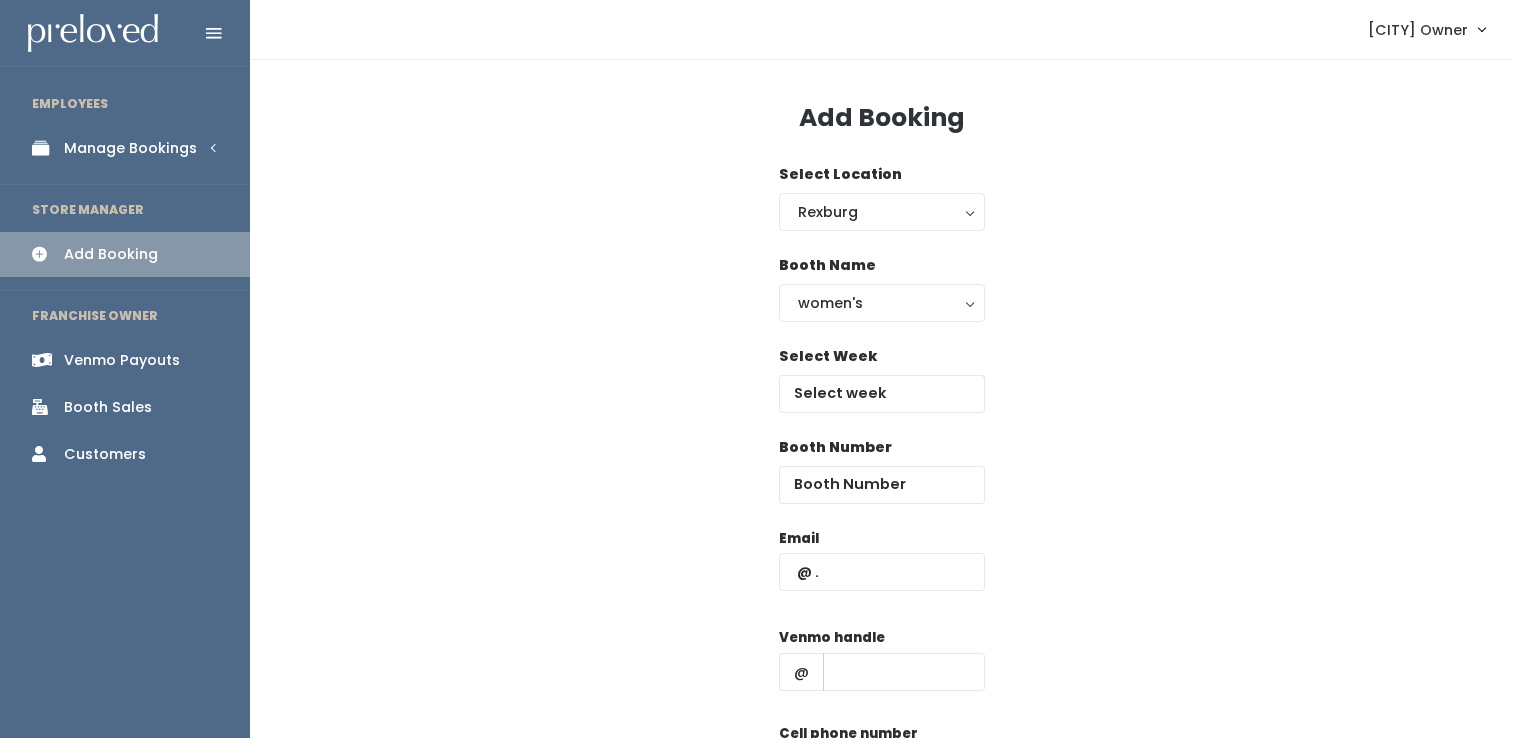 scroll, scrollTop: 0, scrollLeft: 0, axis: both 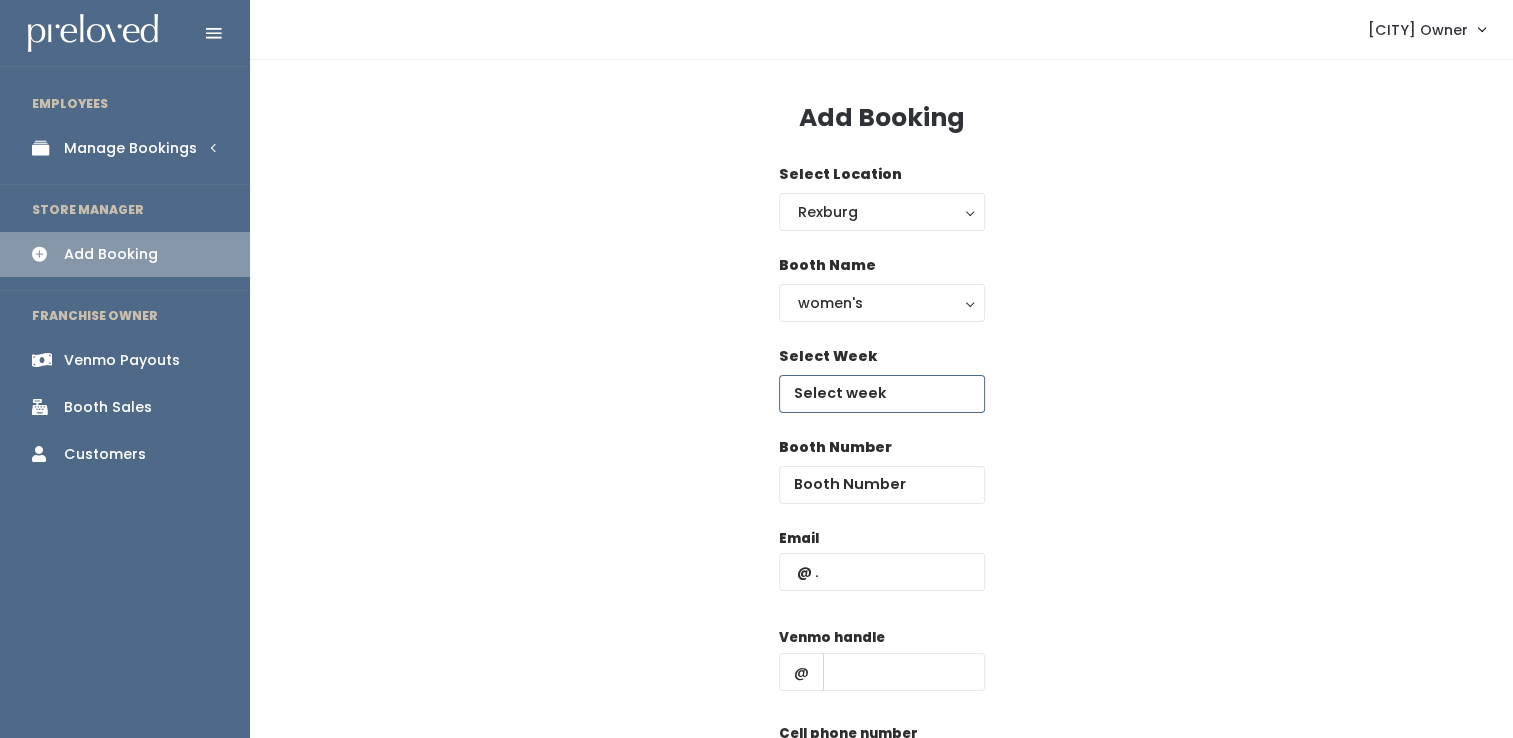 click at bounding box center (882, 394) 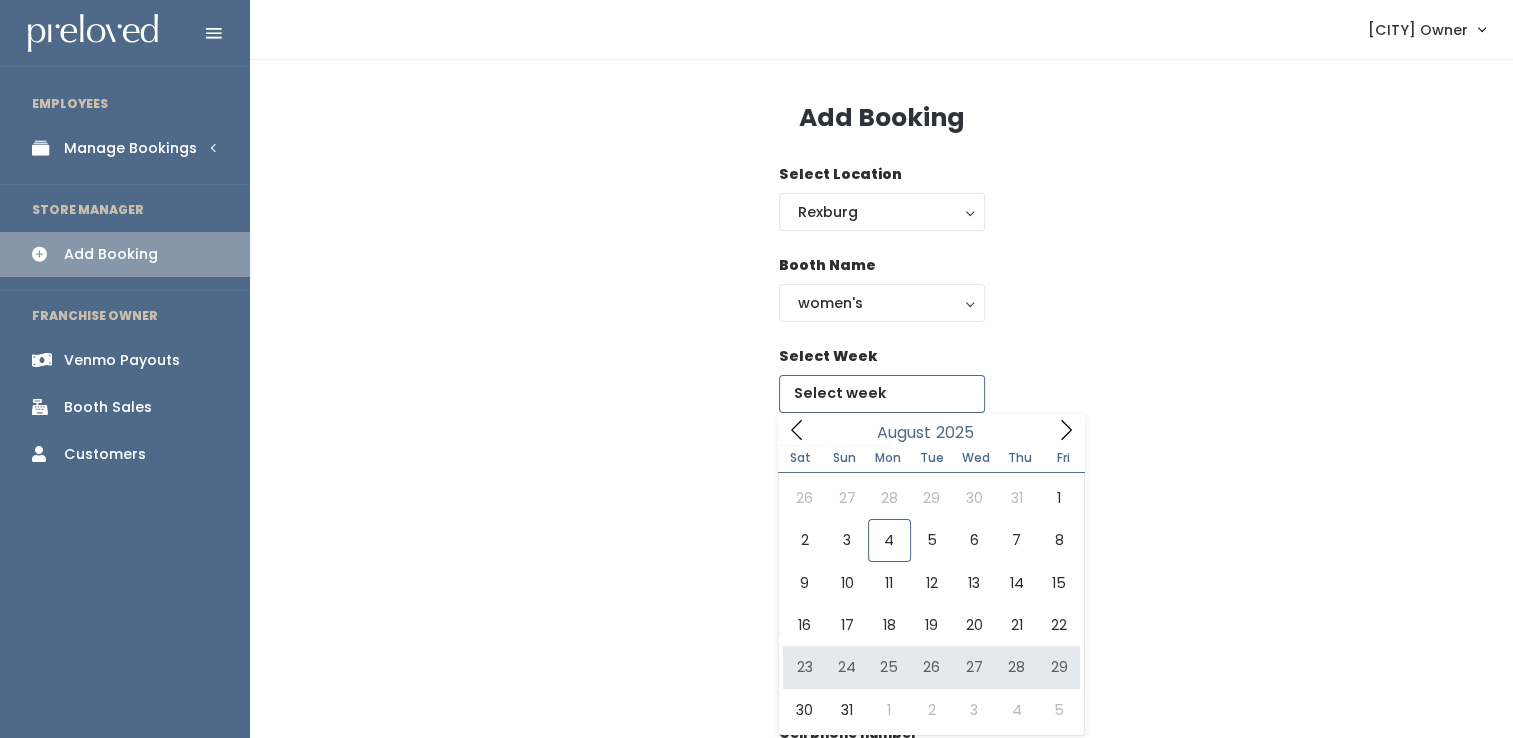 type on "August 16 to August 22" 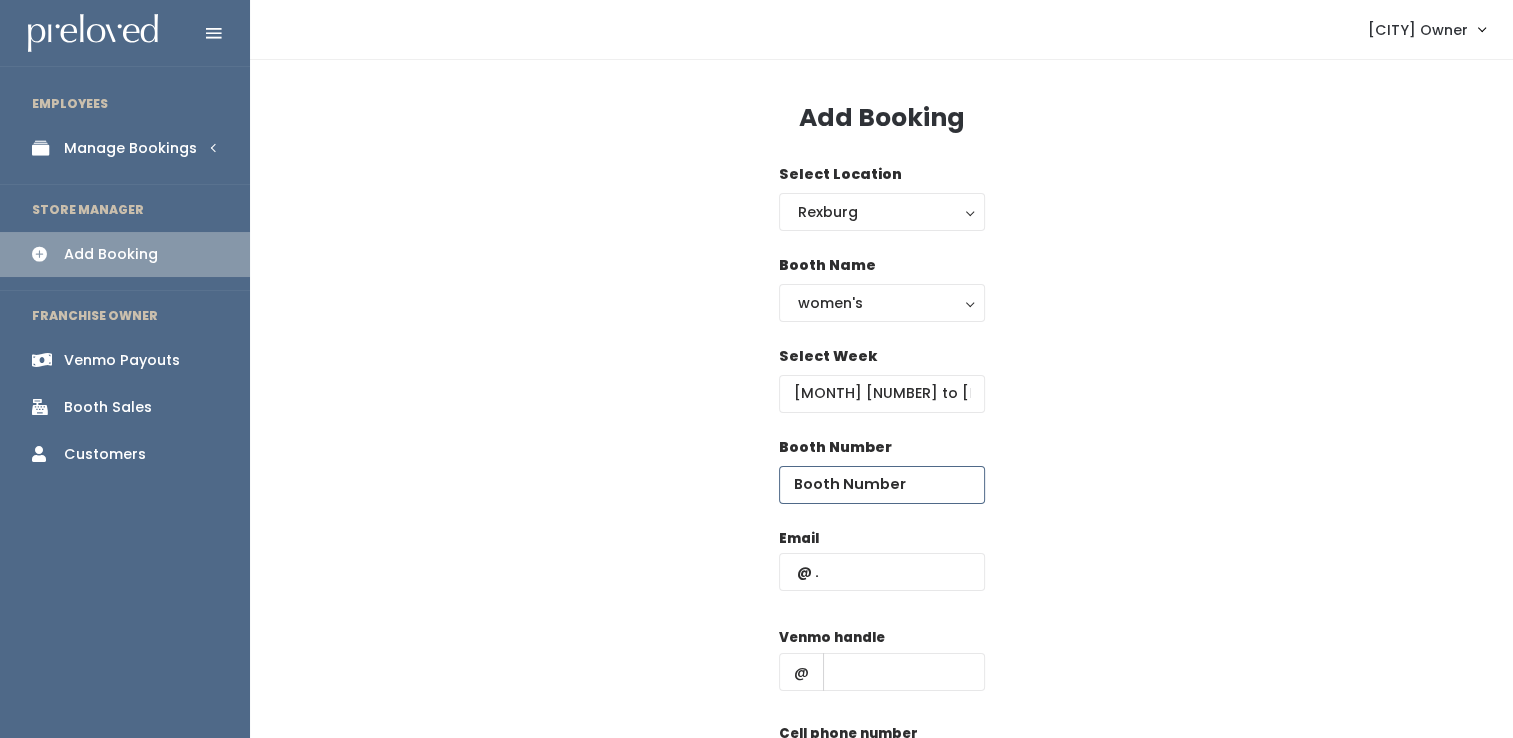 click at bounding box center (882, 485) 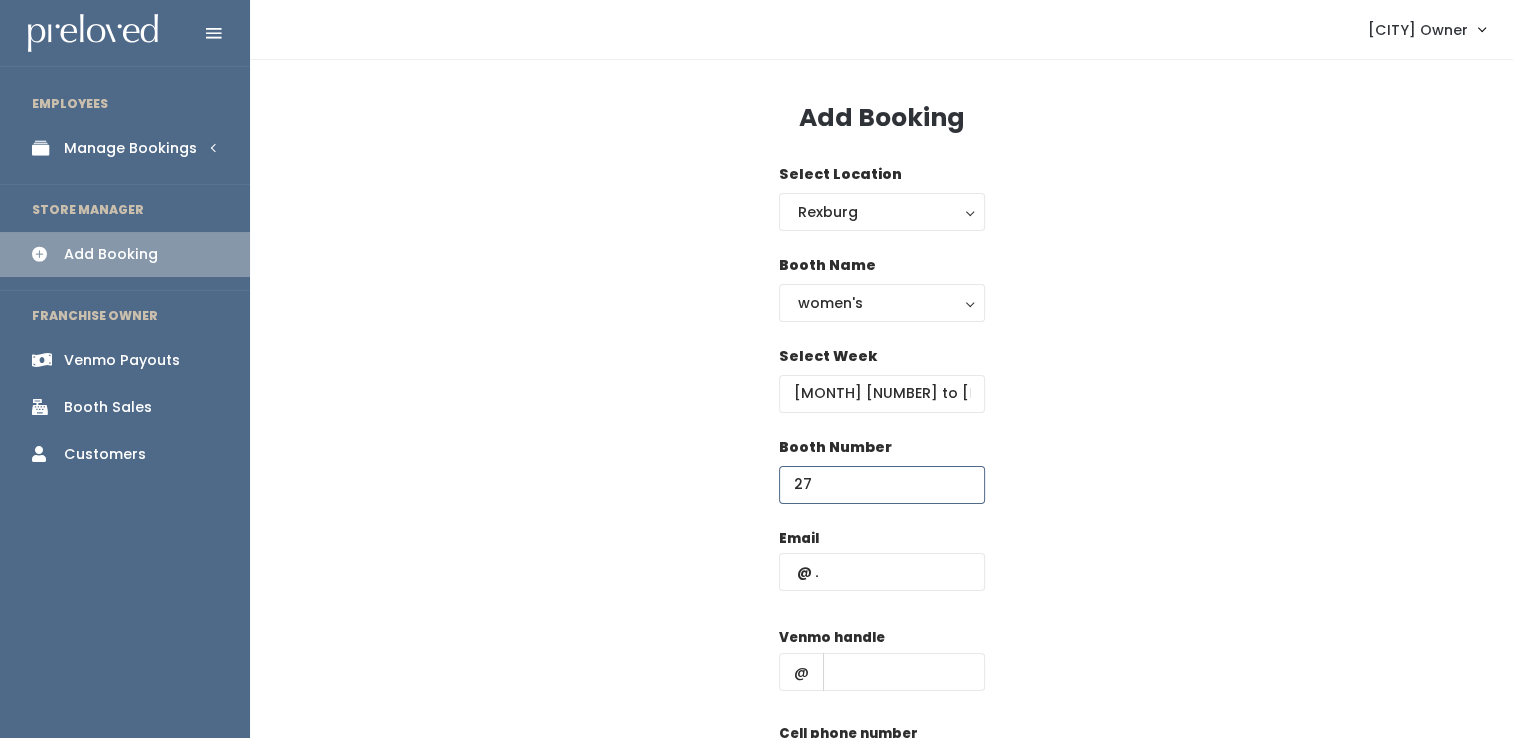 type on "27" 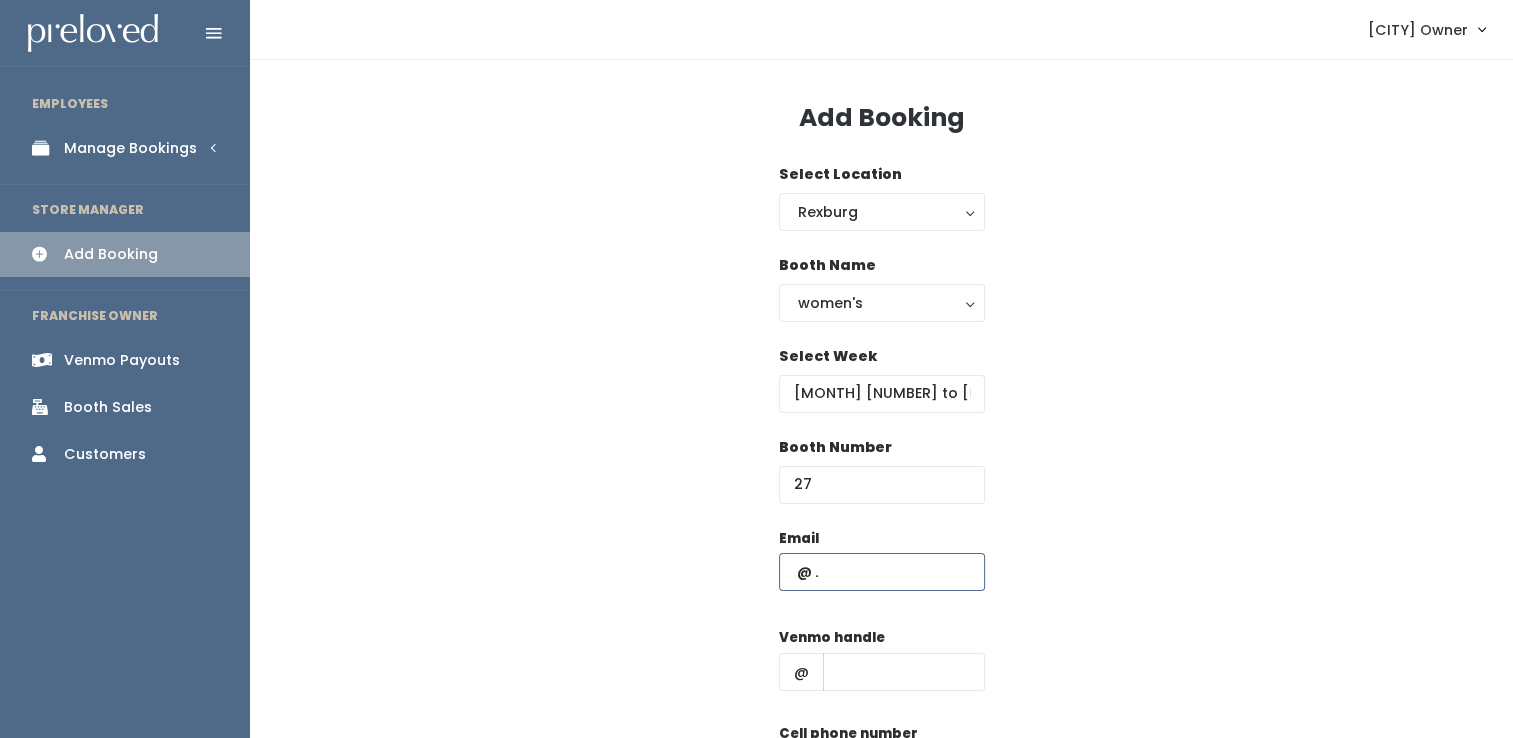 click at bounding box center [882, 572] 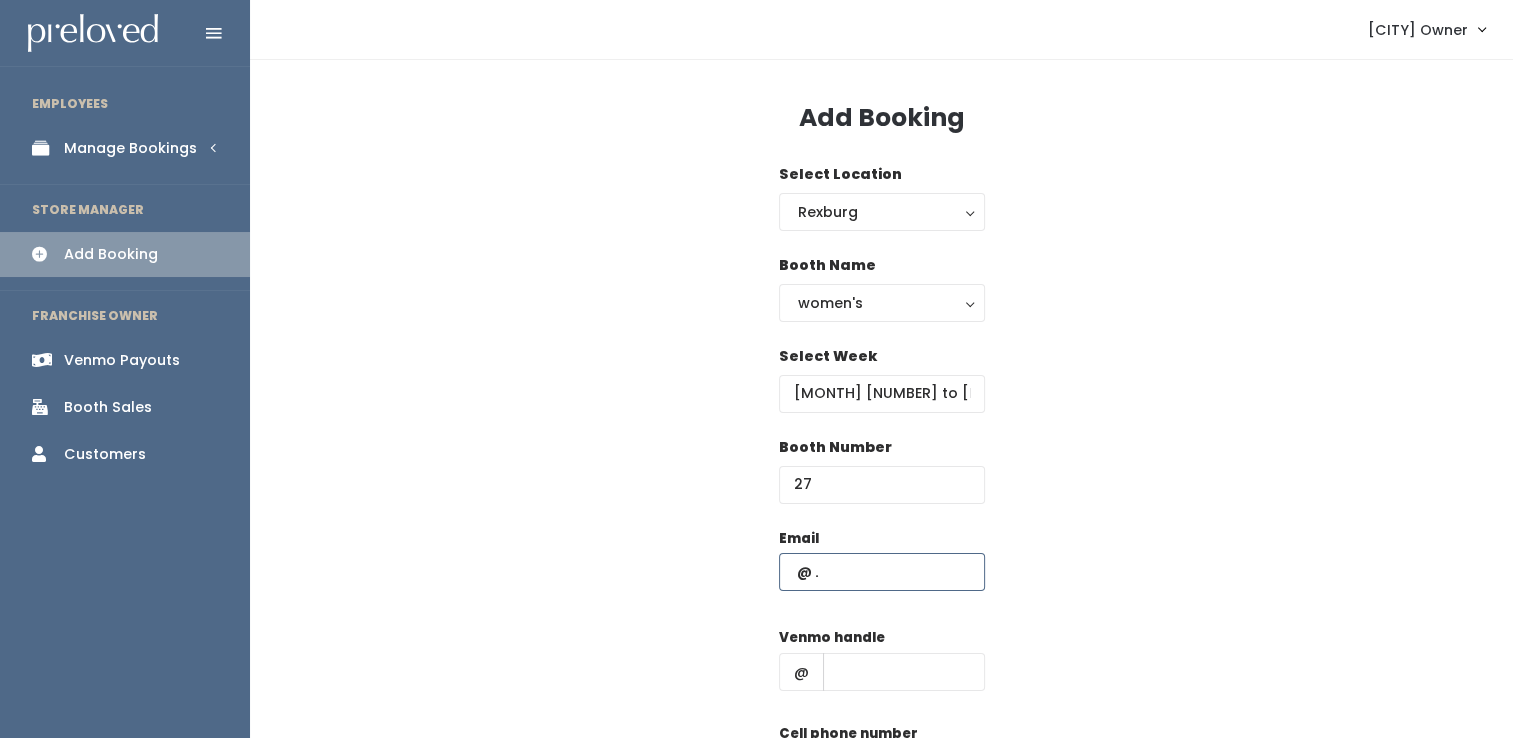 paste on "racheljulander9@gmail.com" 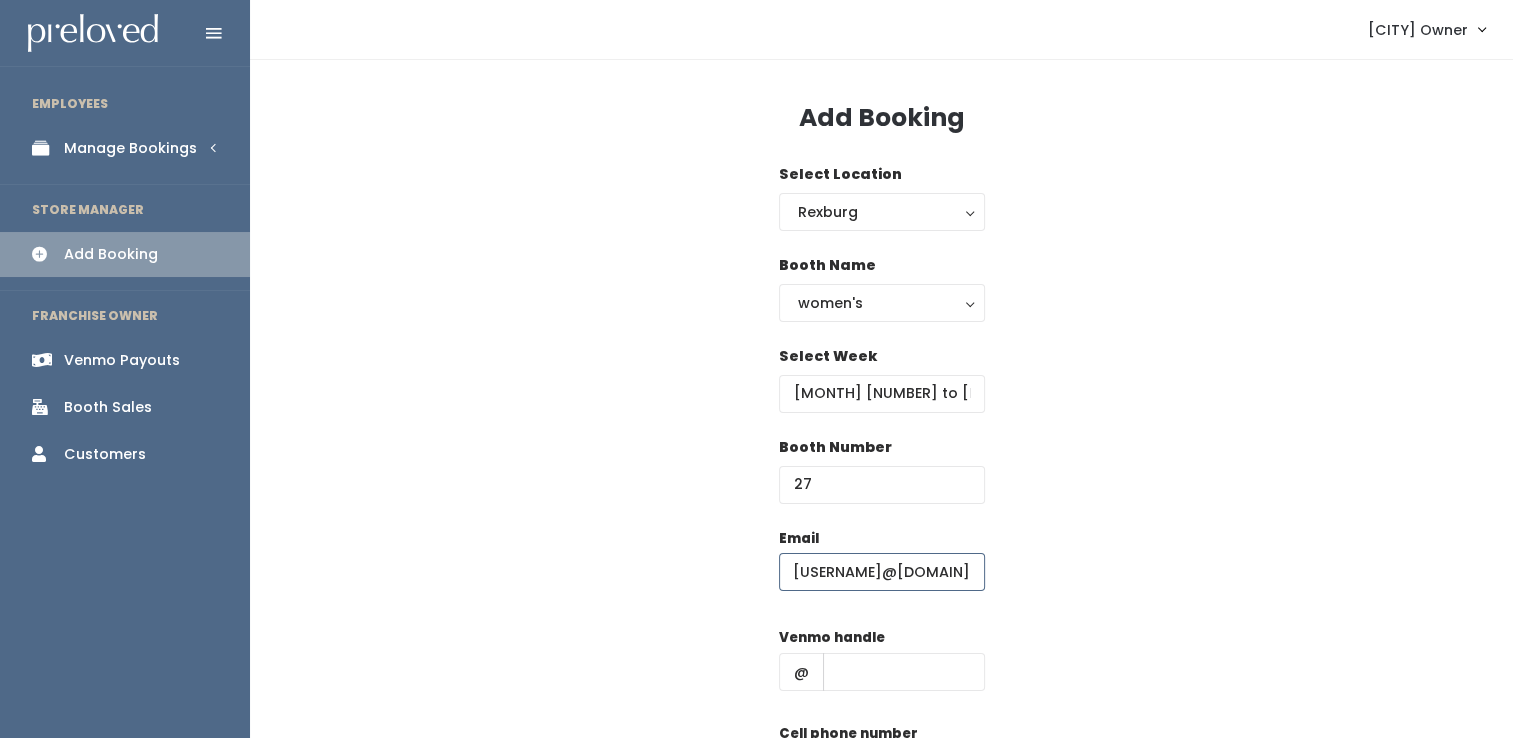 scroll, scrollTop: 0, scrollLeft: 30, axis: horizontal 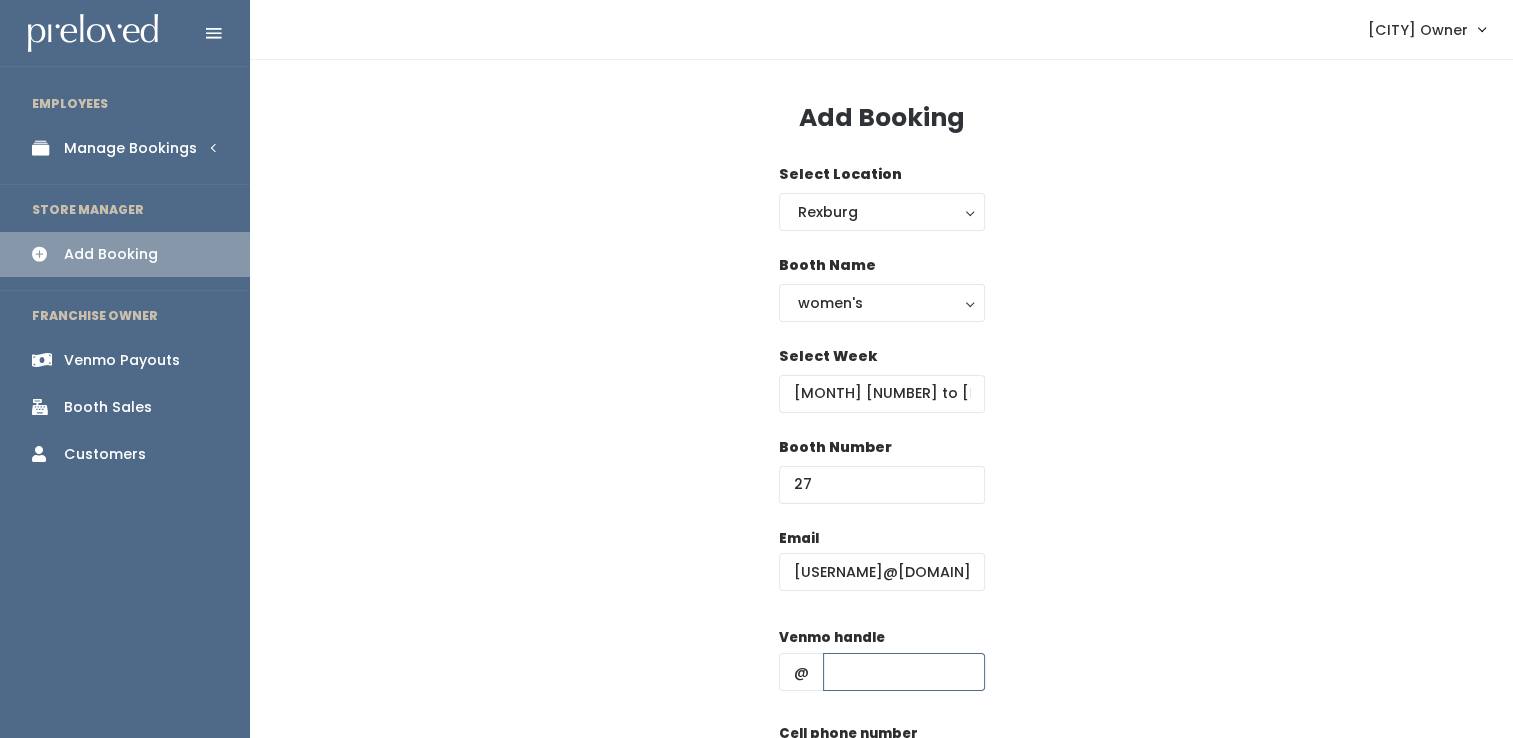 click at bounding box center [904, 672] 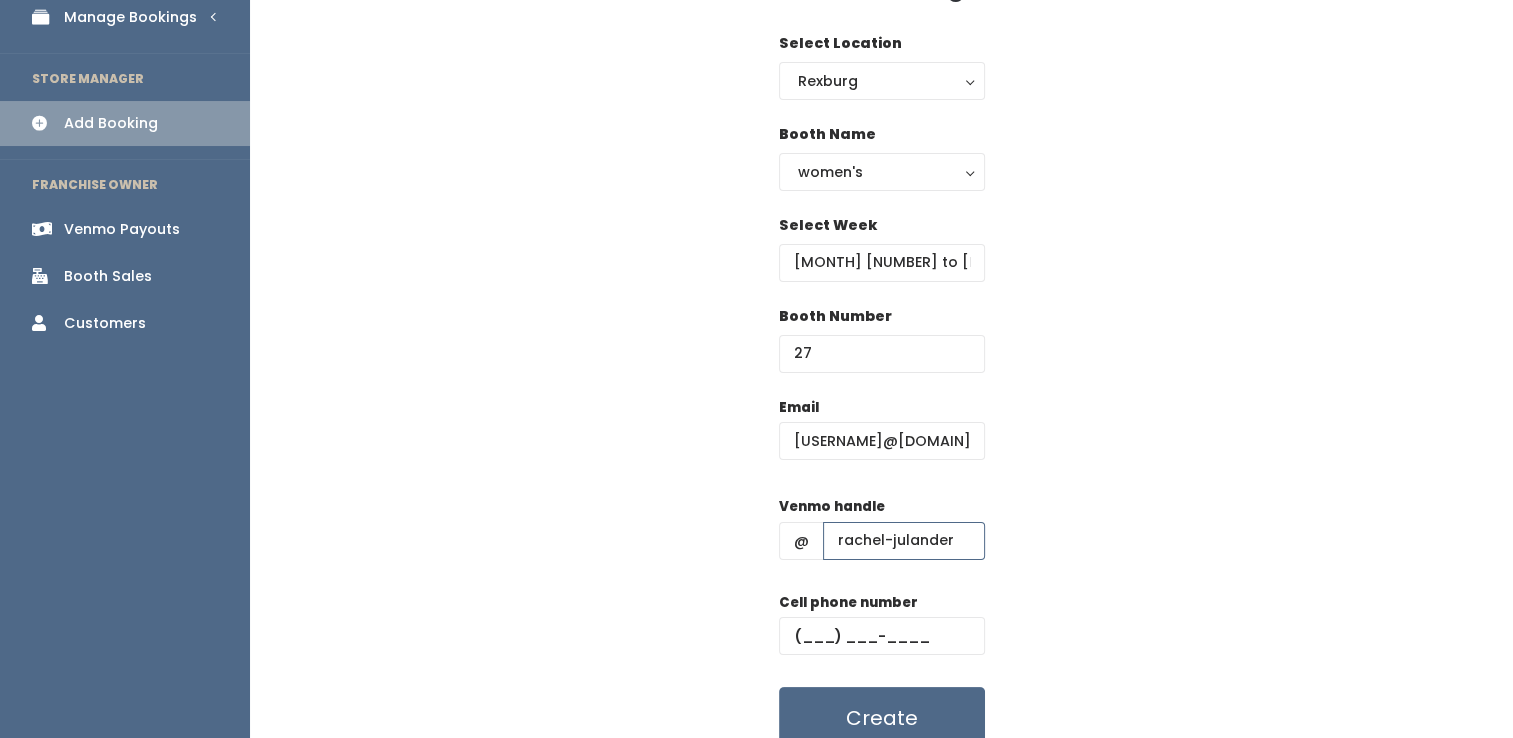 scroll, scrollTop: 219, scrollLeft: 0, axis: vertical 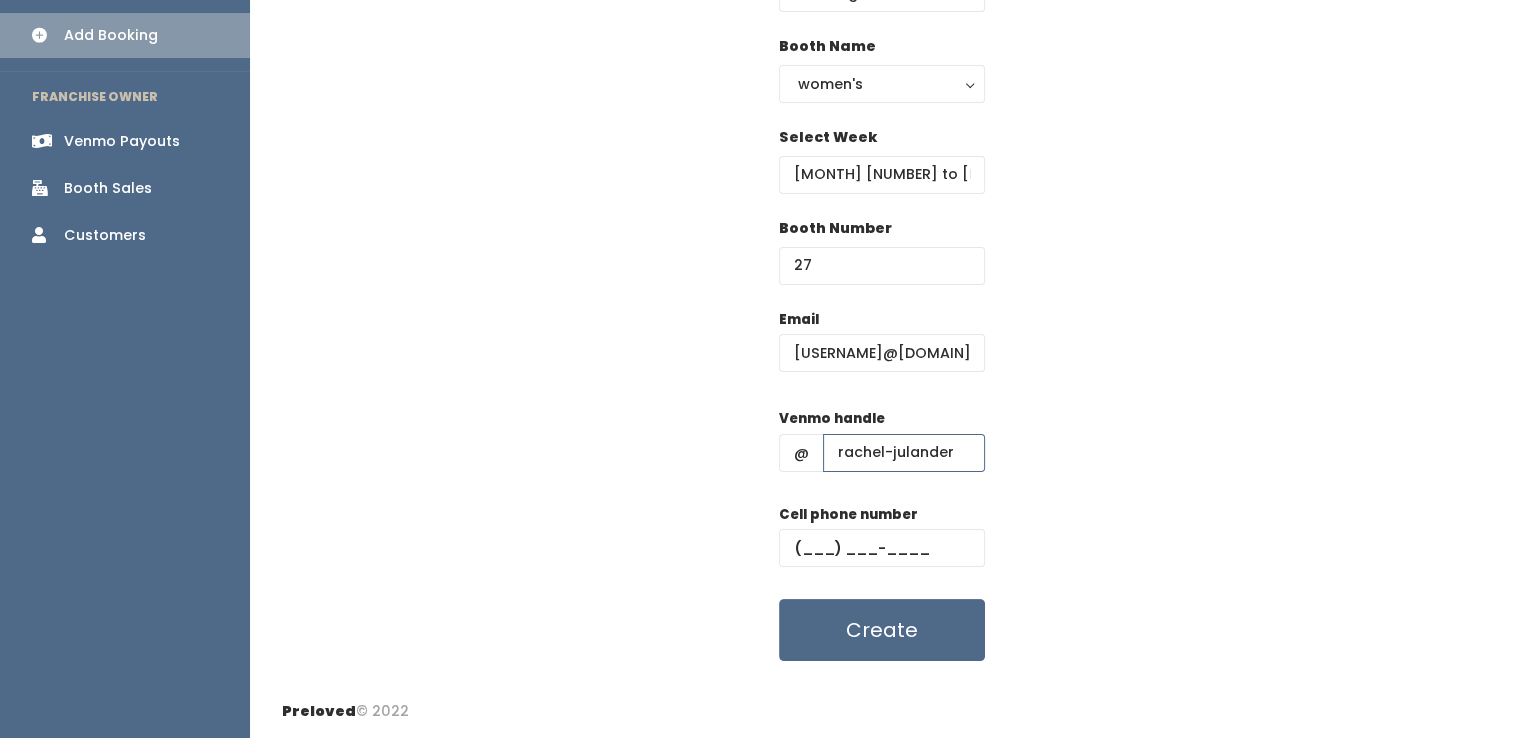 type on "rachel-julander" 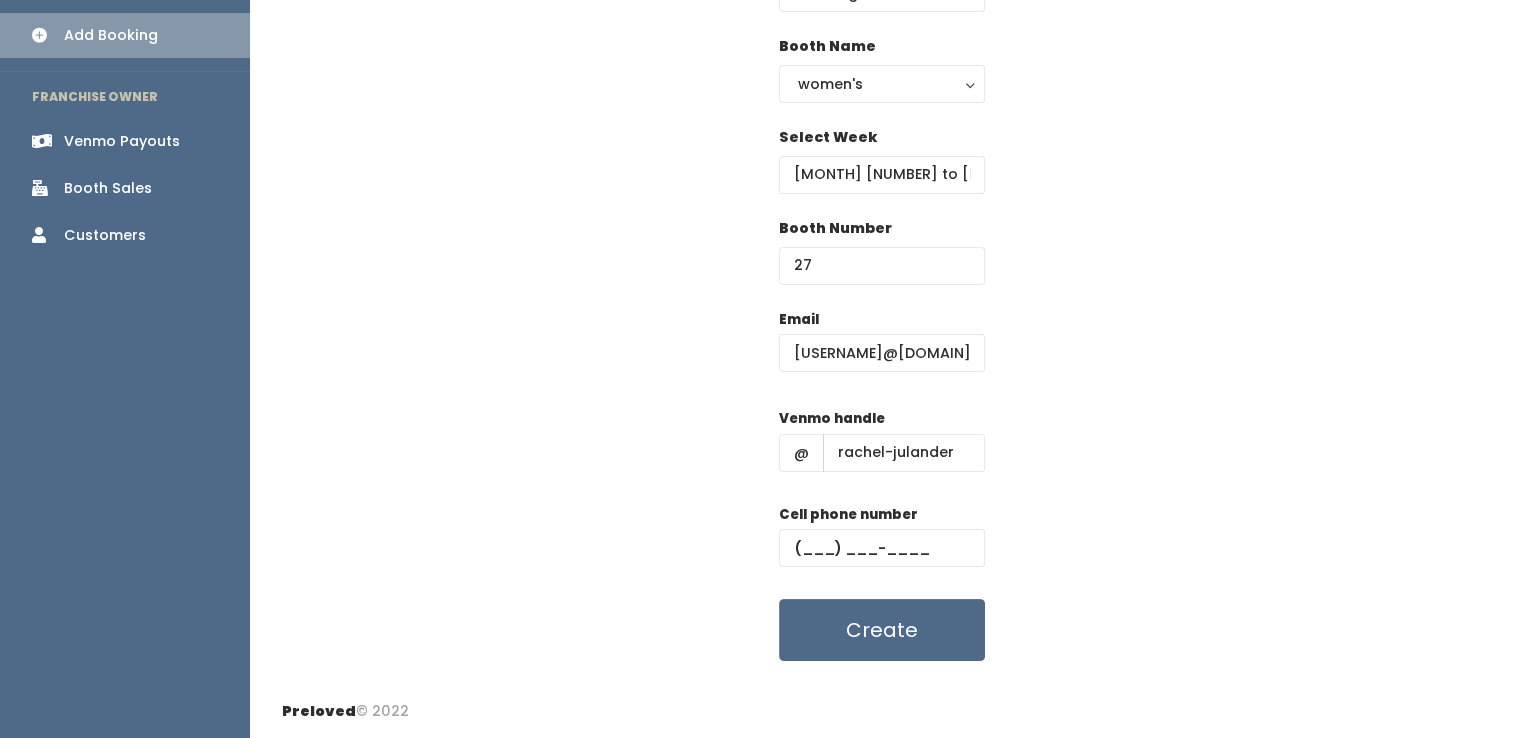 click on "Cell phone number" at bounding box center [848, 515] 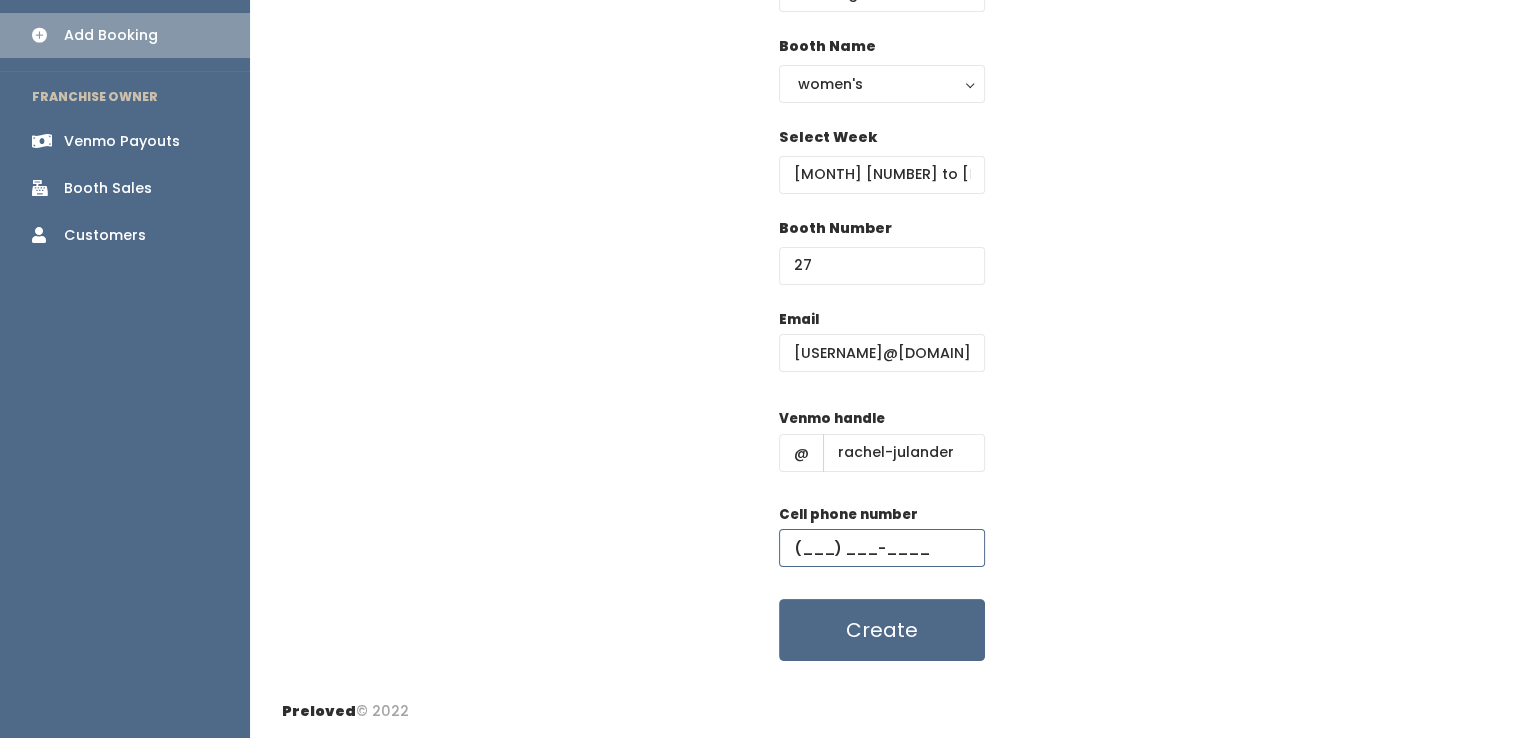 click at bounding box center (882, 548) 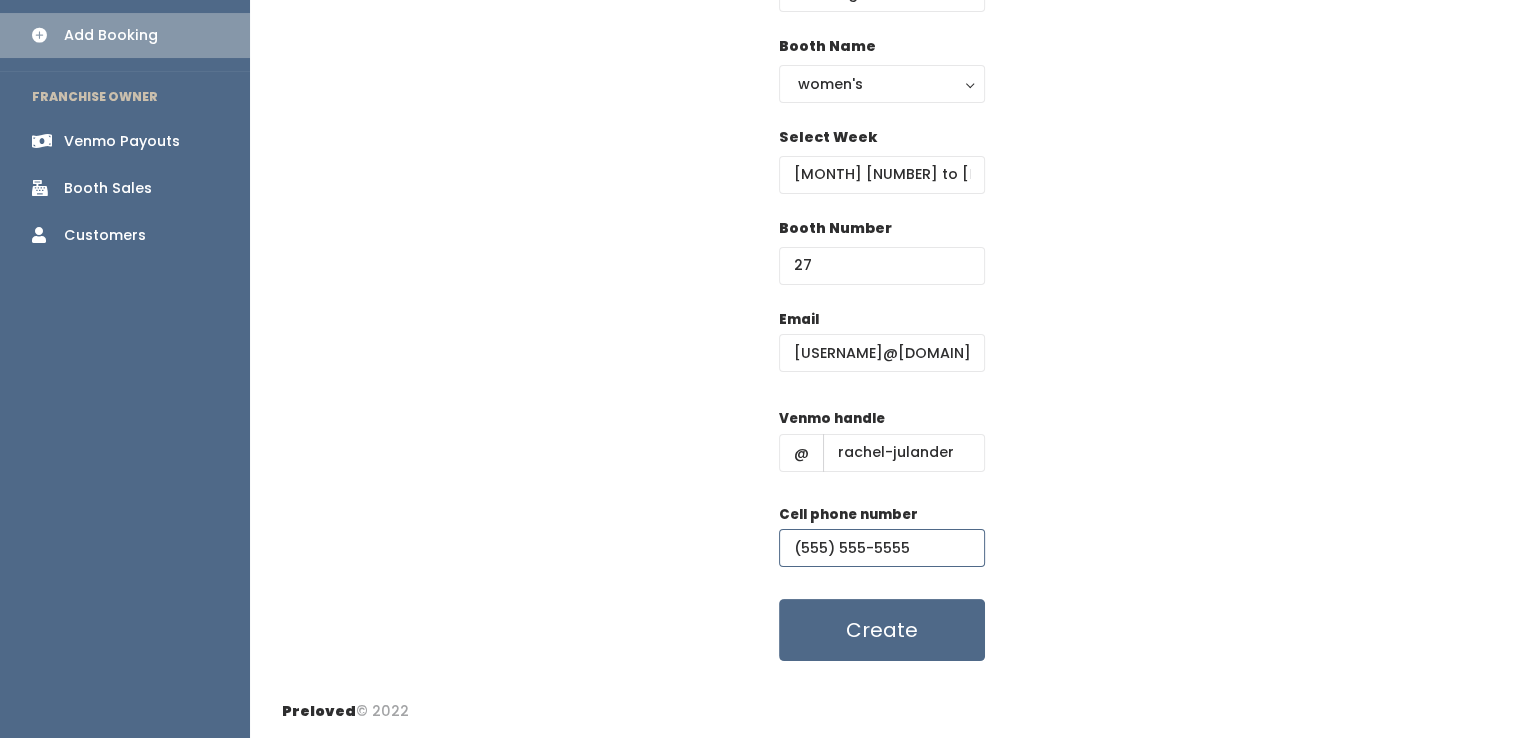 type on "(555) 555-5555" 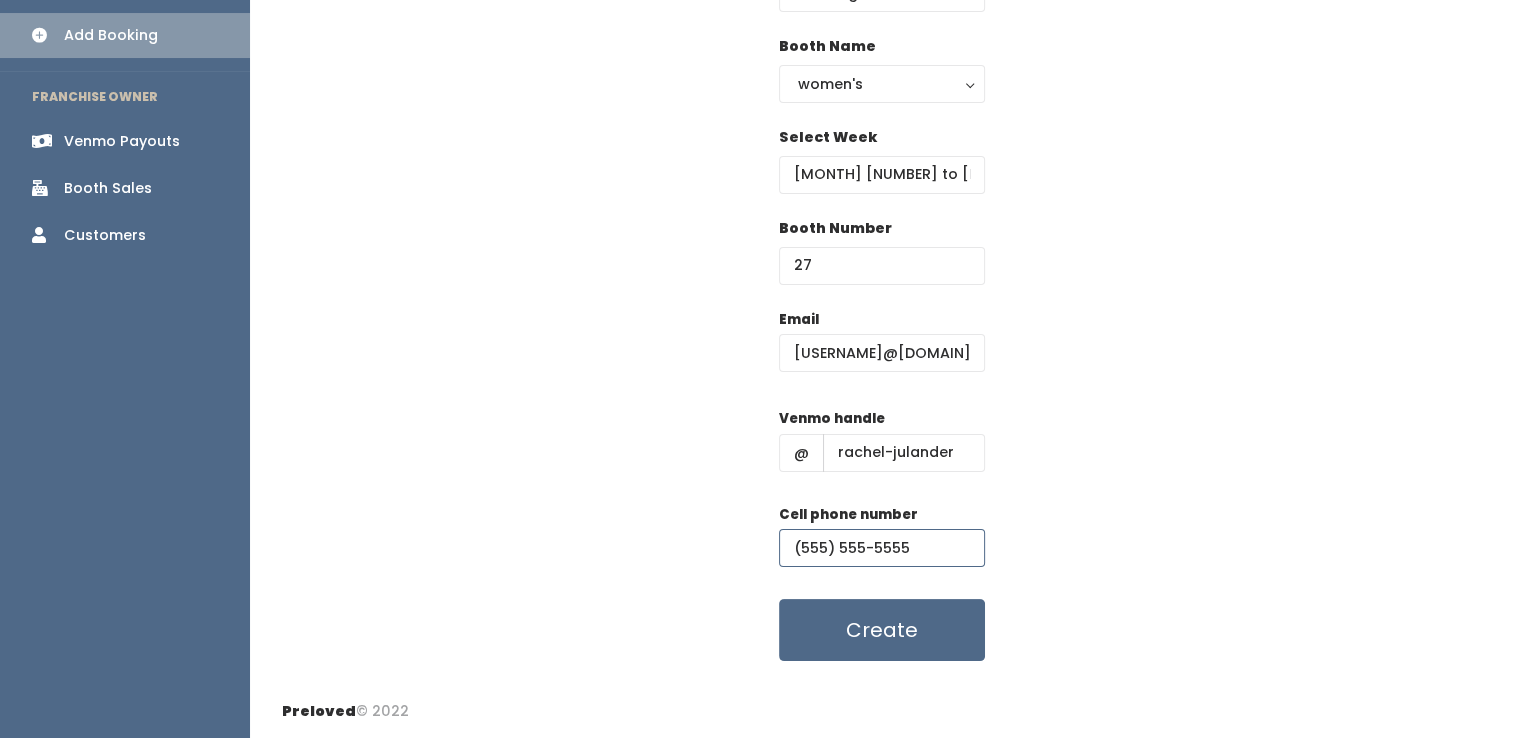 click on "Create" at bounding box center (882, 630) 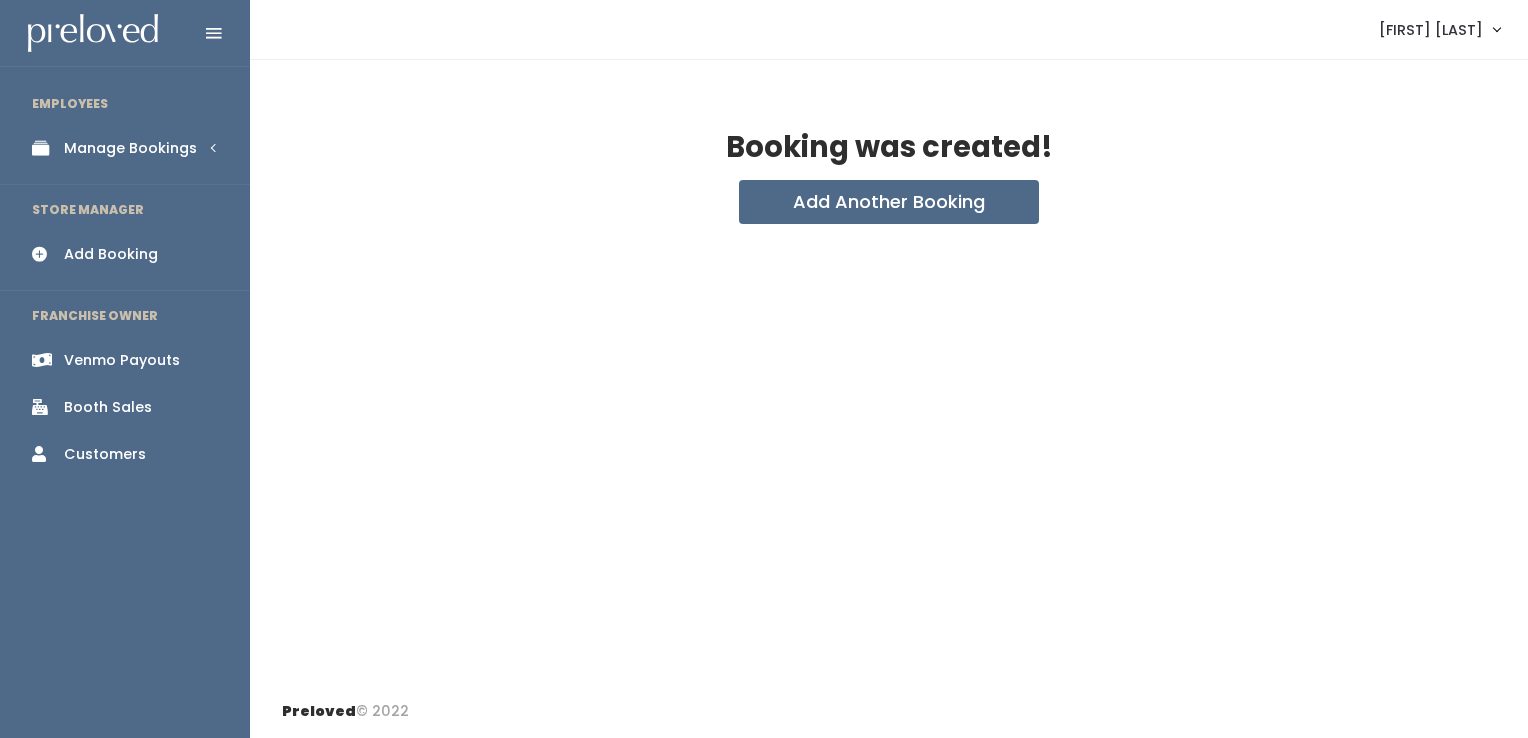 scroll, scrollTop: 0, scrollLeft: 0, axis: both 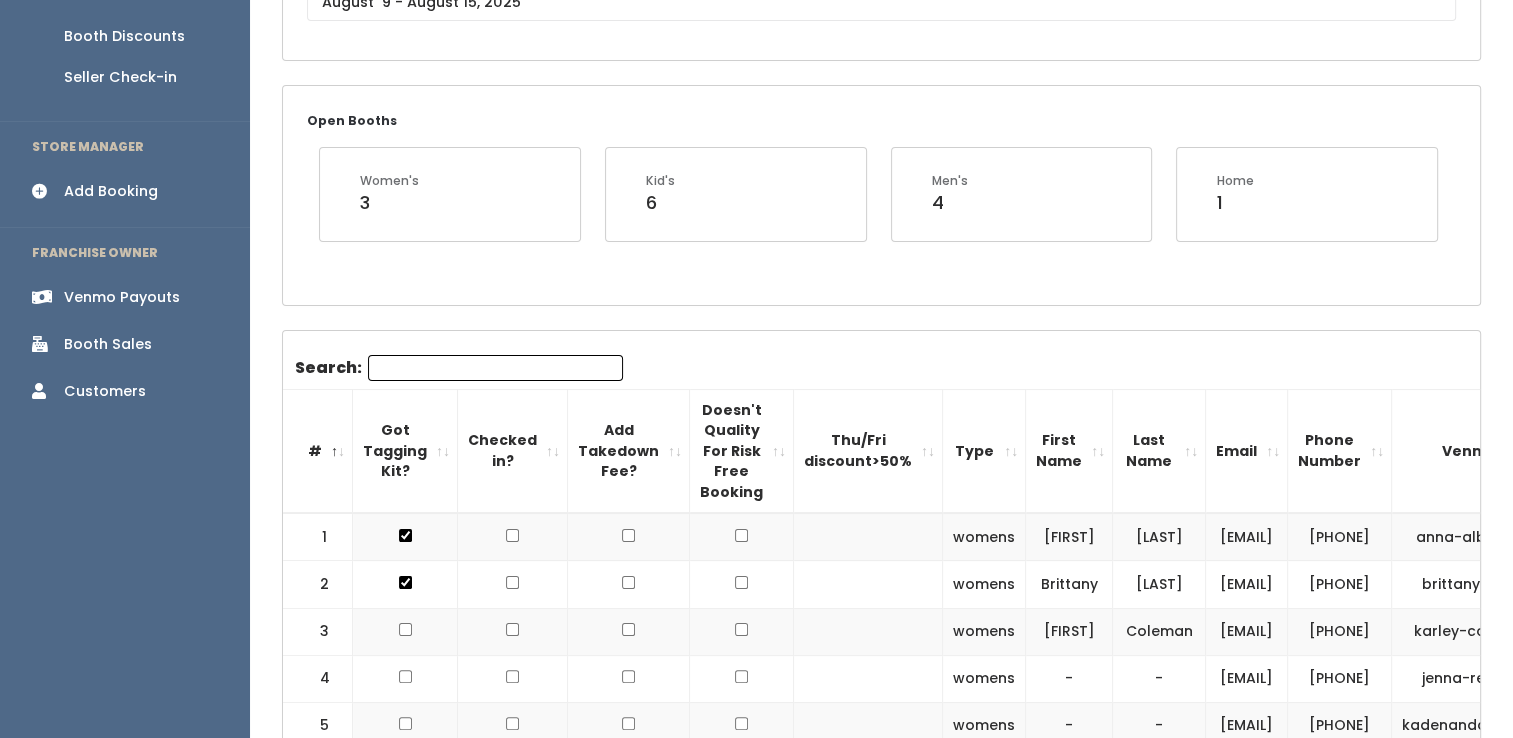 click on "Booth Sales" at bounding box center [108, 344] 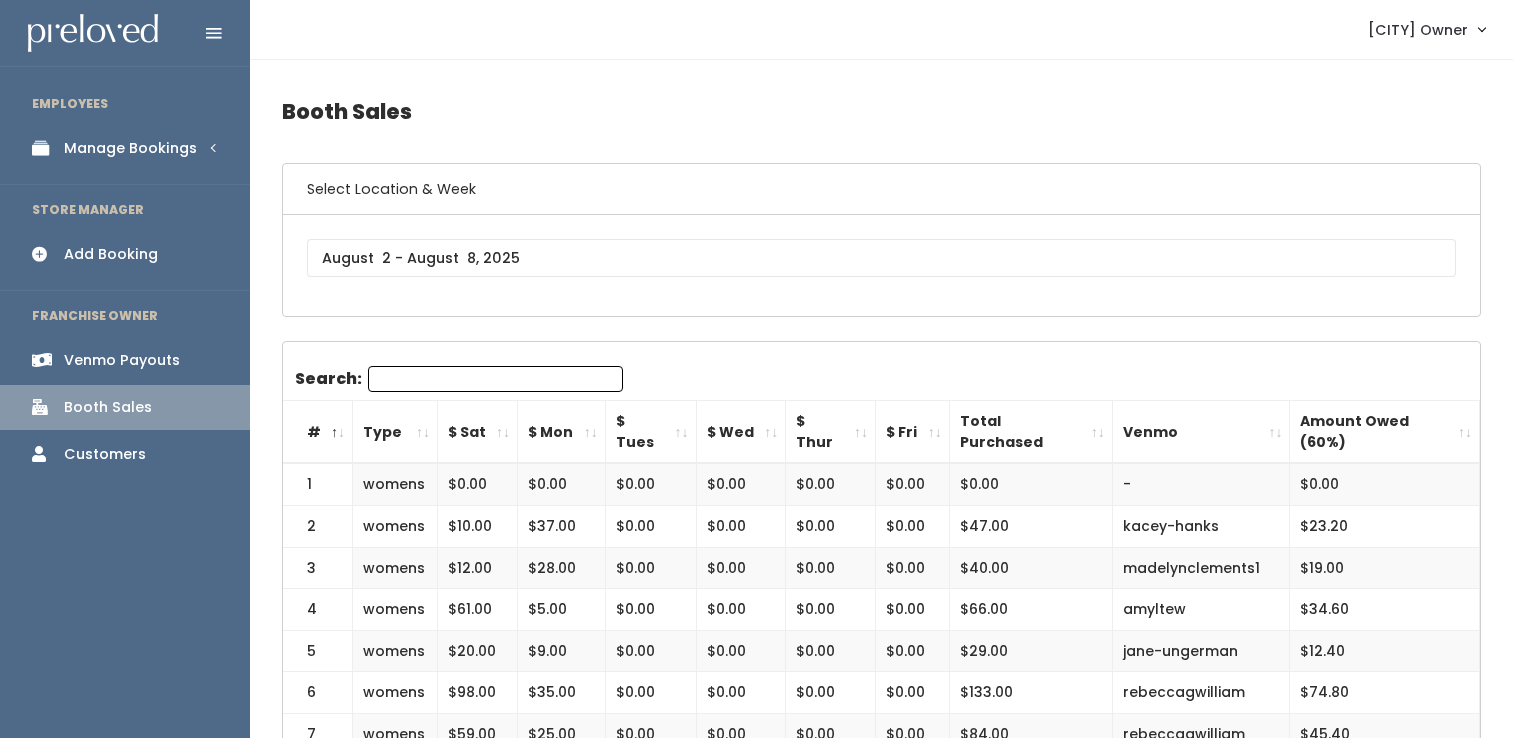 scroll, scrollTop: 0, scrollLeft: 0, axis: both 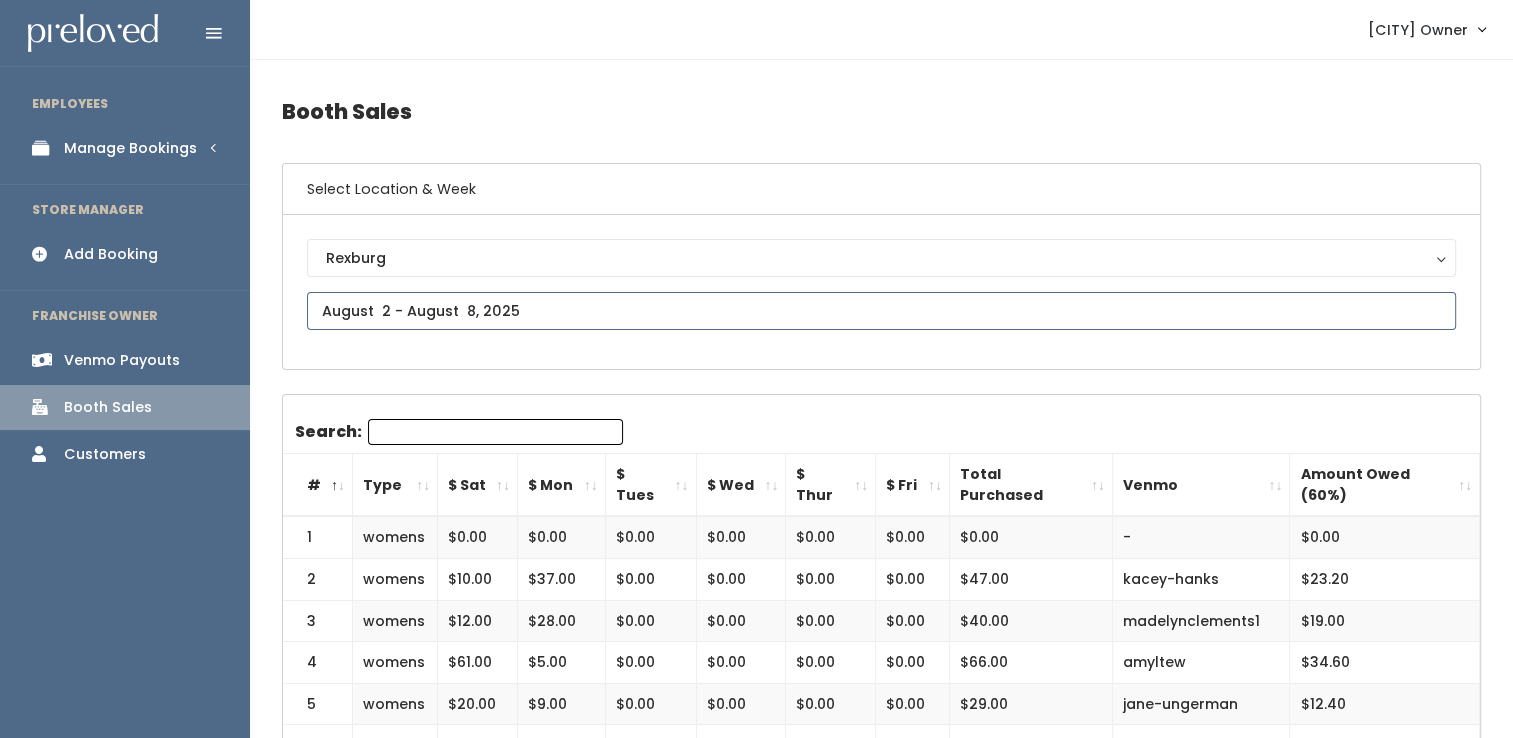 click at bounding box center (881, 311) 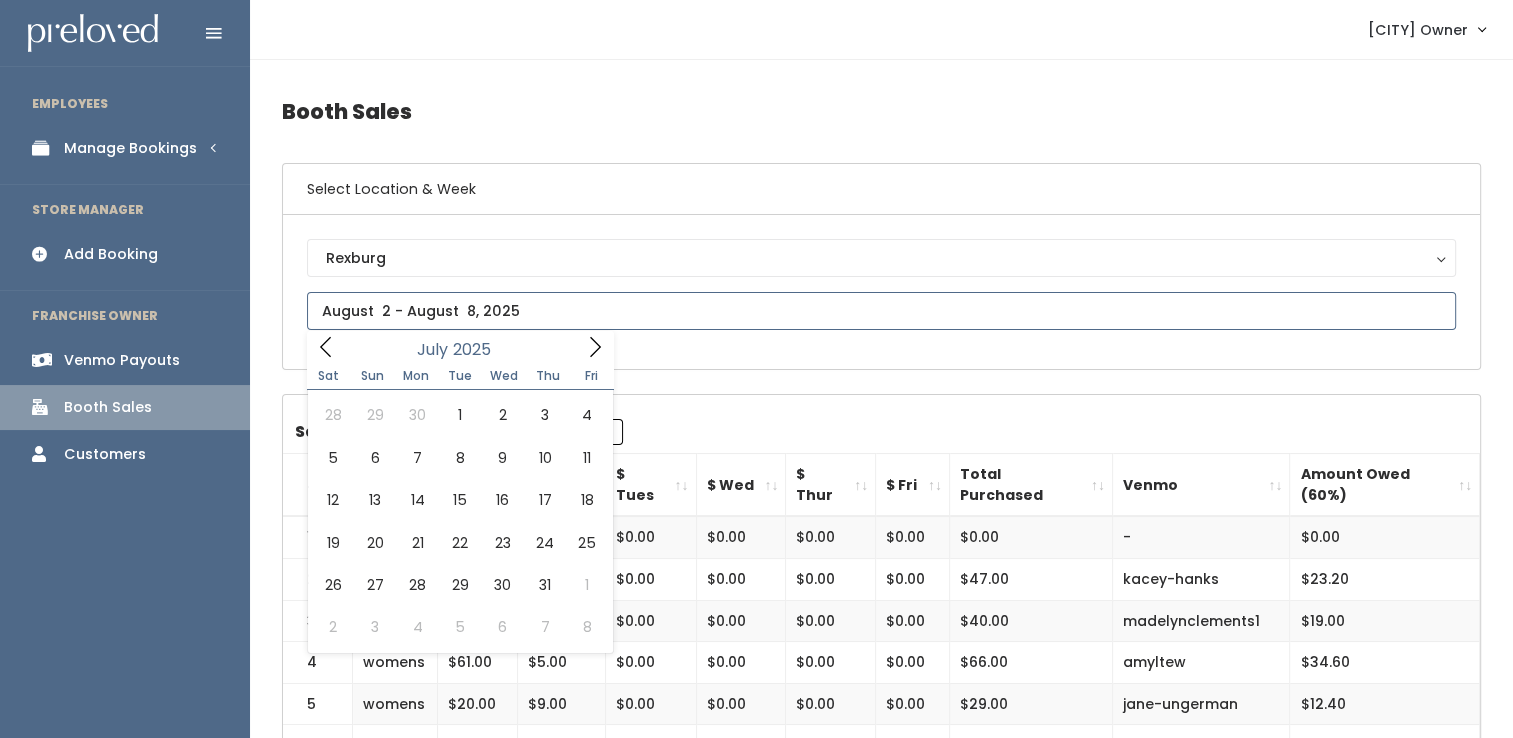 click at bounding box center (326, 346) 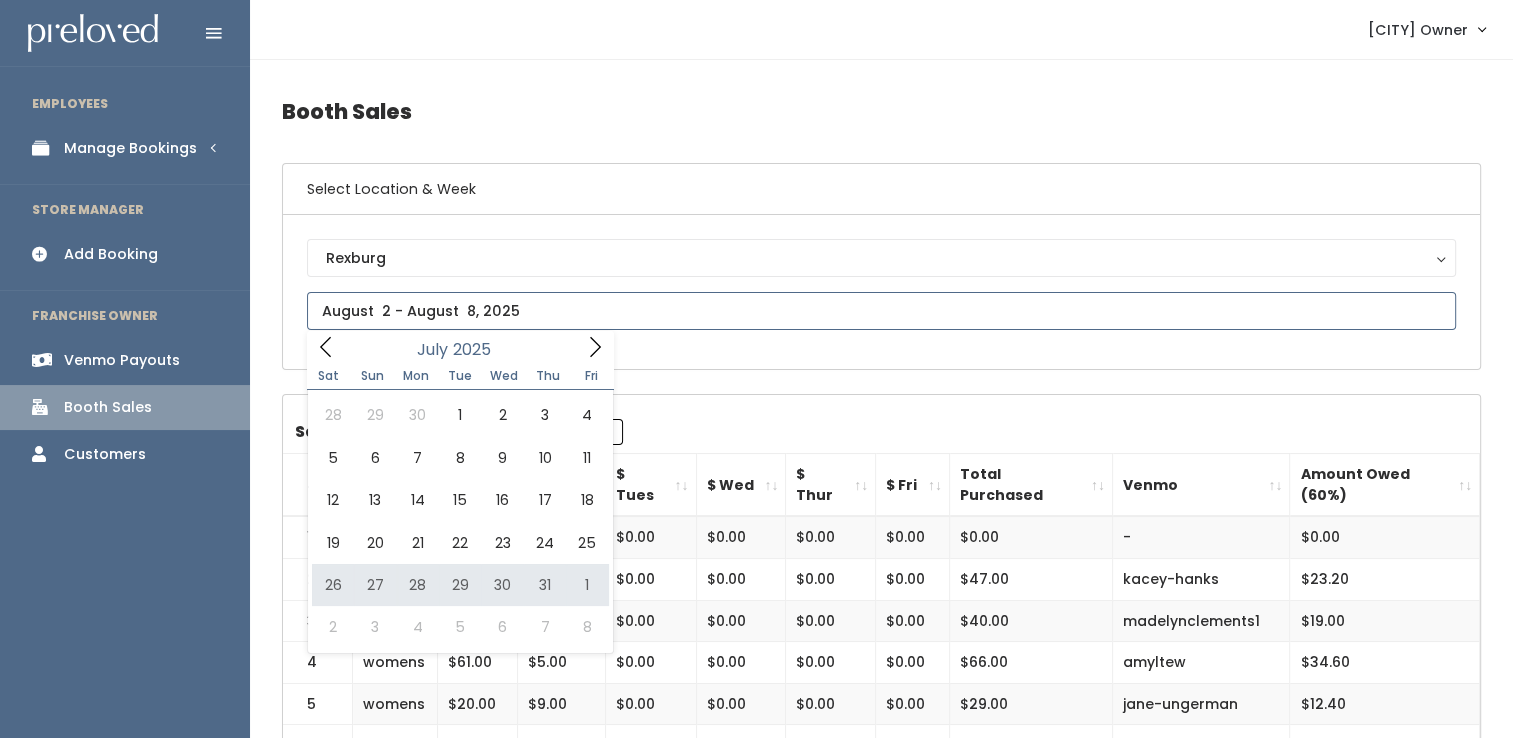 type on "[MONTH] [NUMBER] to [MONTH] [NUMBER]" 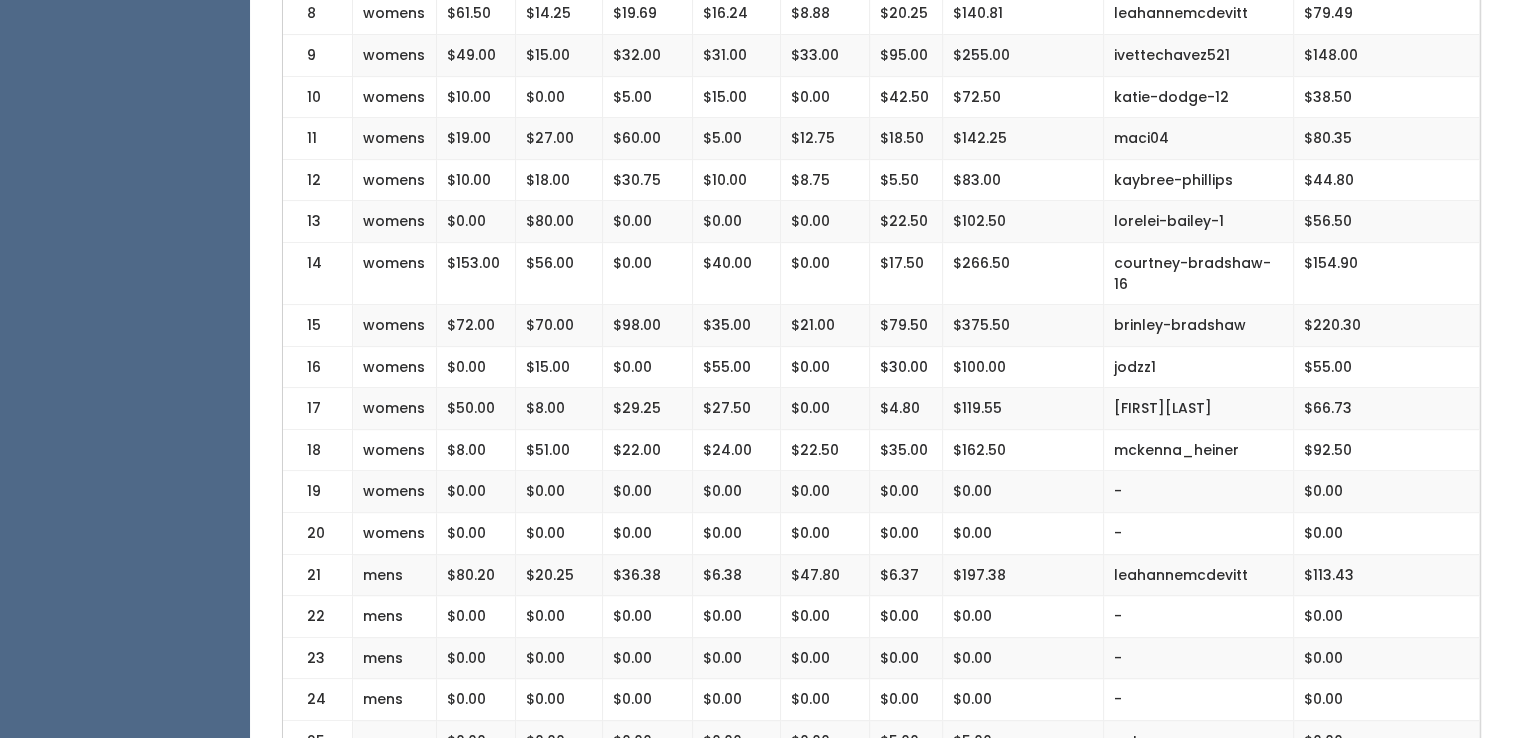 scroll, scrollTop: 0, scrollLeft: 0, axis: both 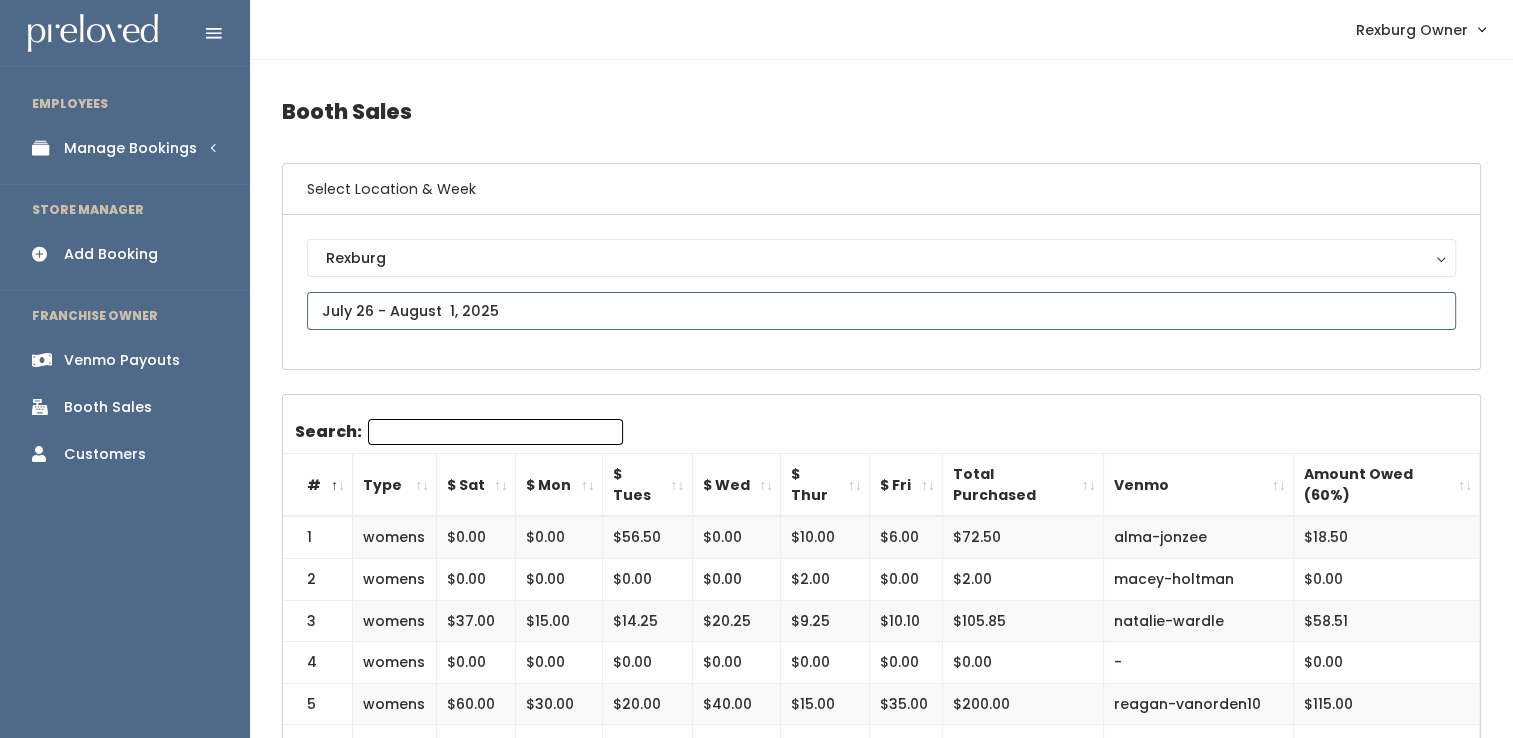 click at bounding box center [881, 311] 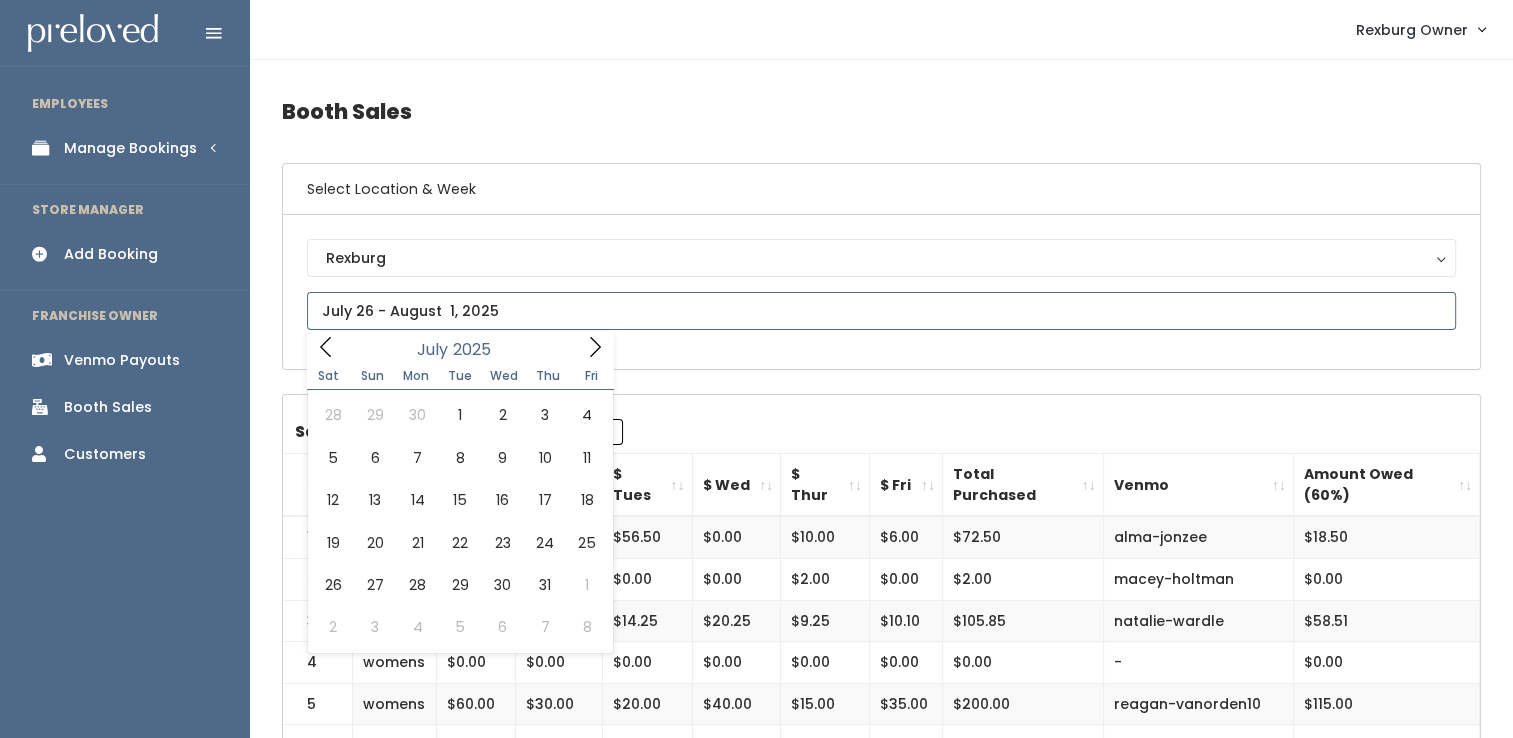 click 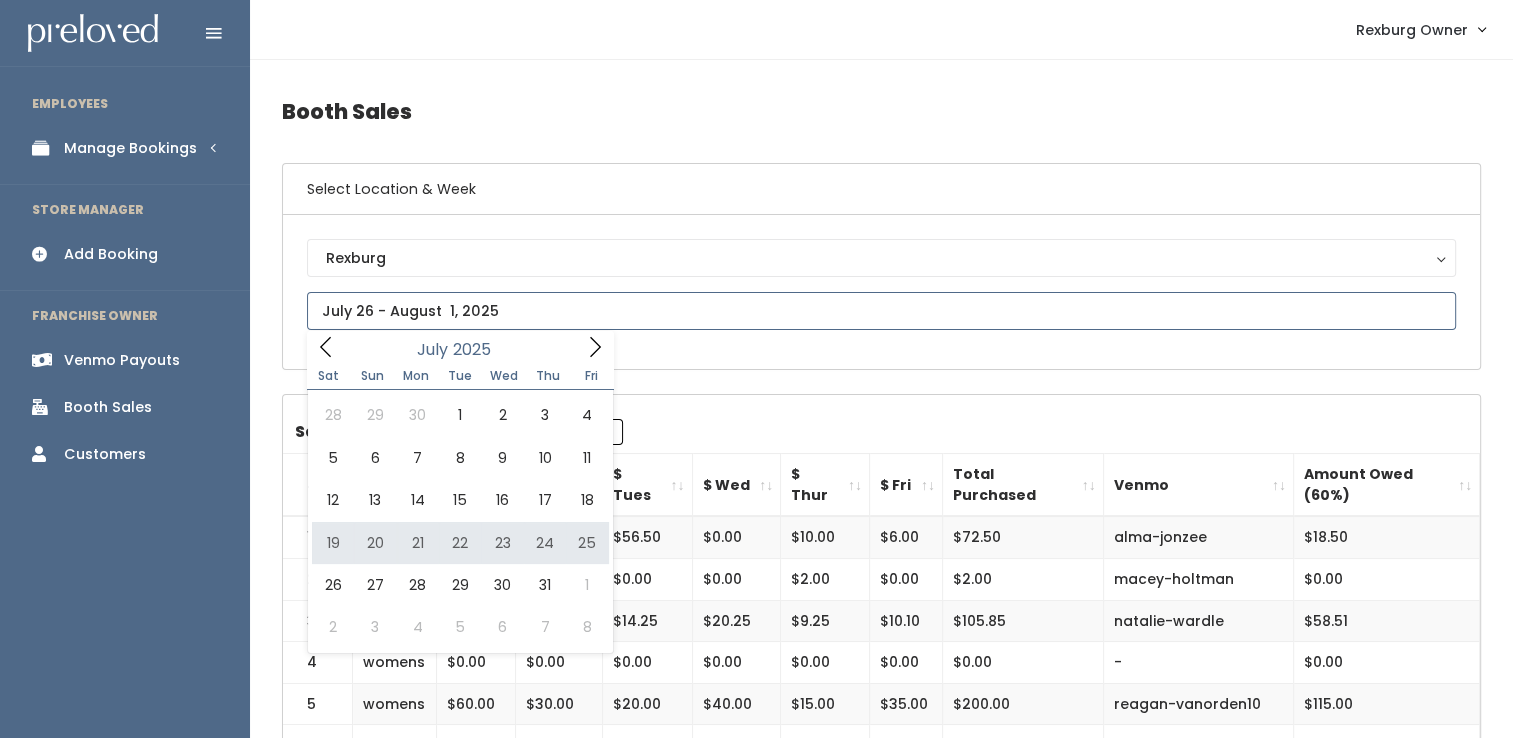 type on "July 19 to July 25" 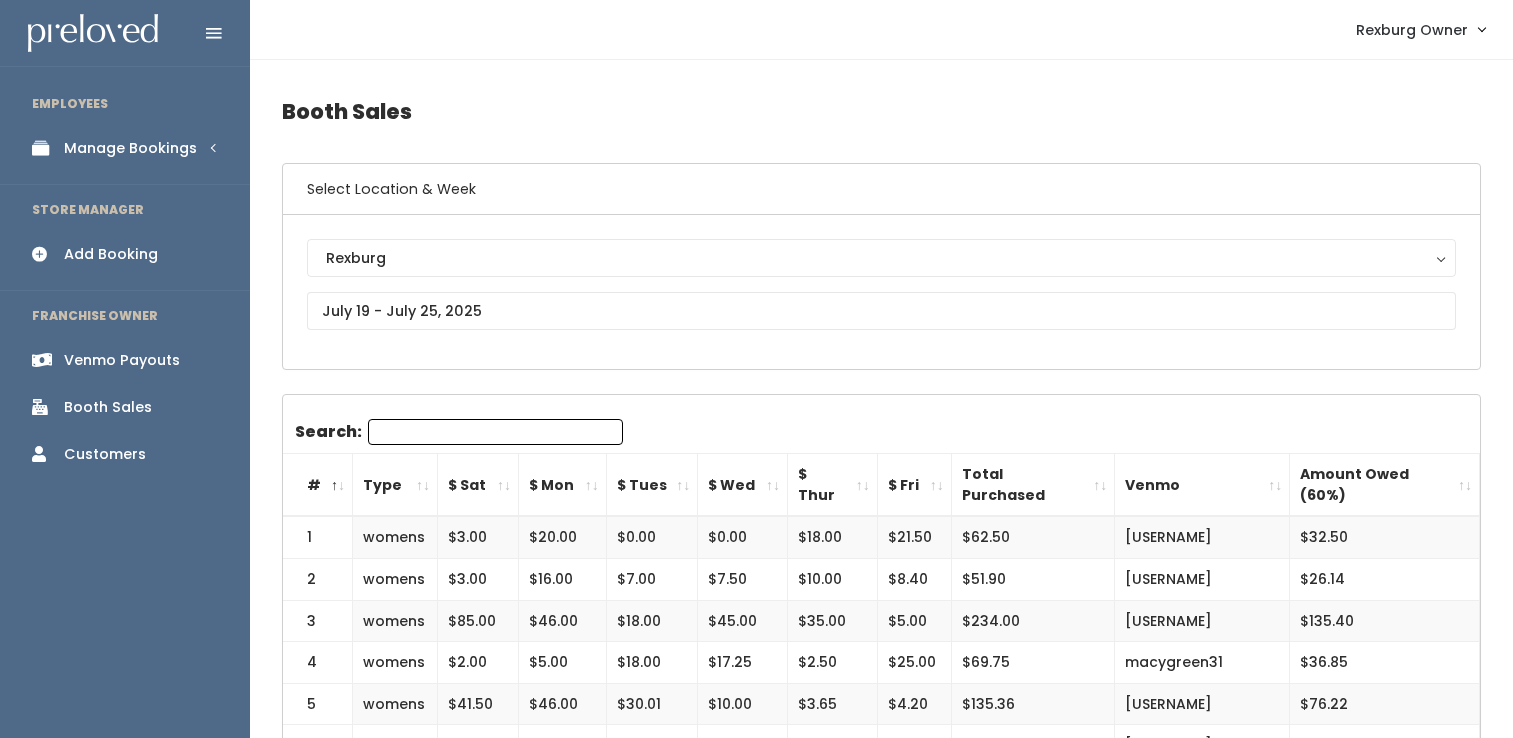scroll, scrollTop: 0, scrollLeft: 0, axis: both 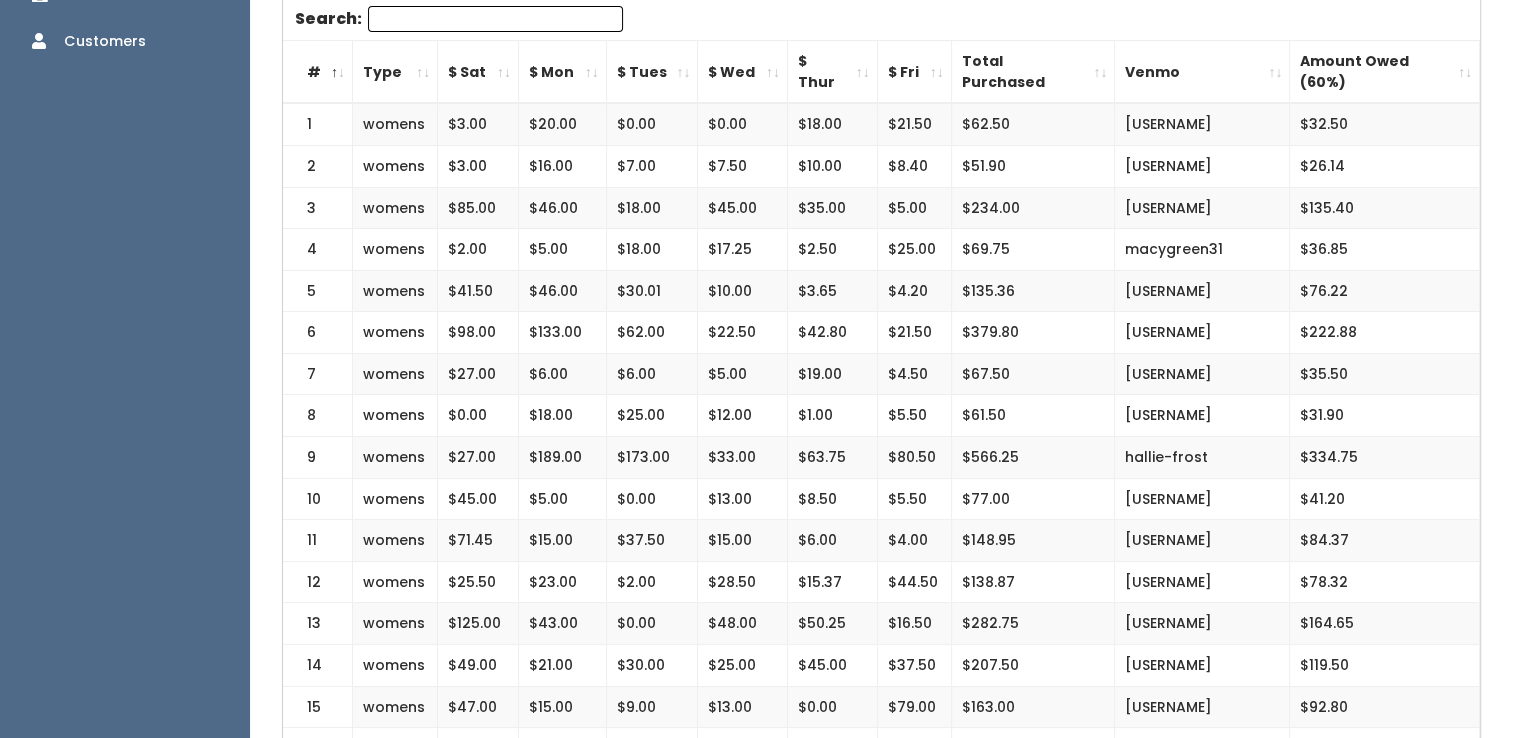 click on "Search:" at bounding box center (495, 19) 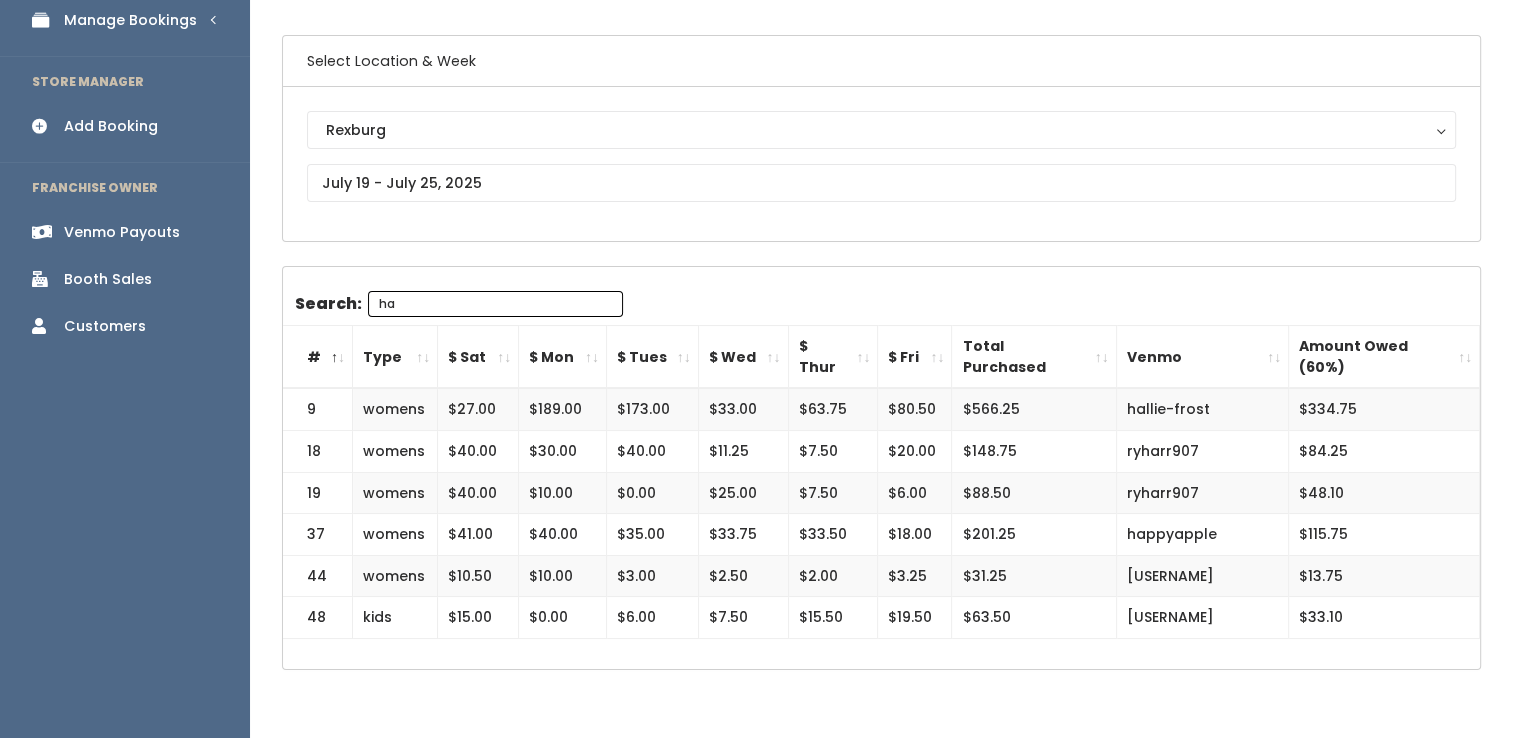 scroll, scrollTop: 154, scrollLeft: 0, axis: vertical 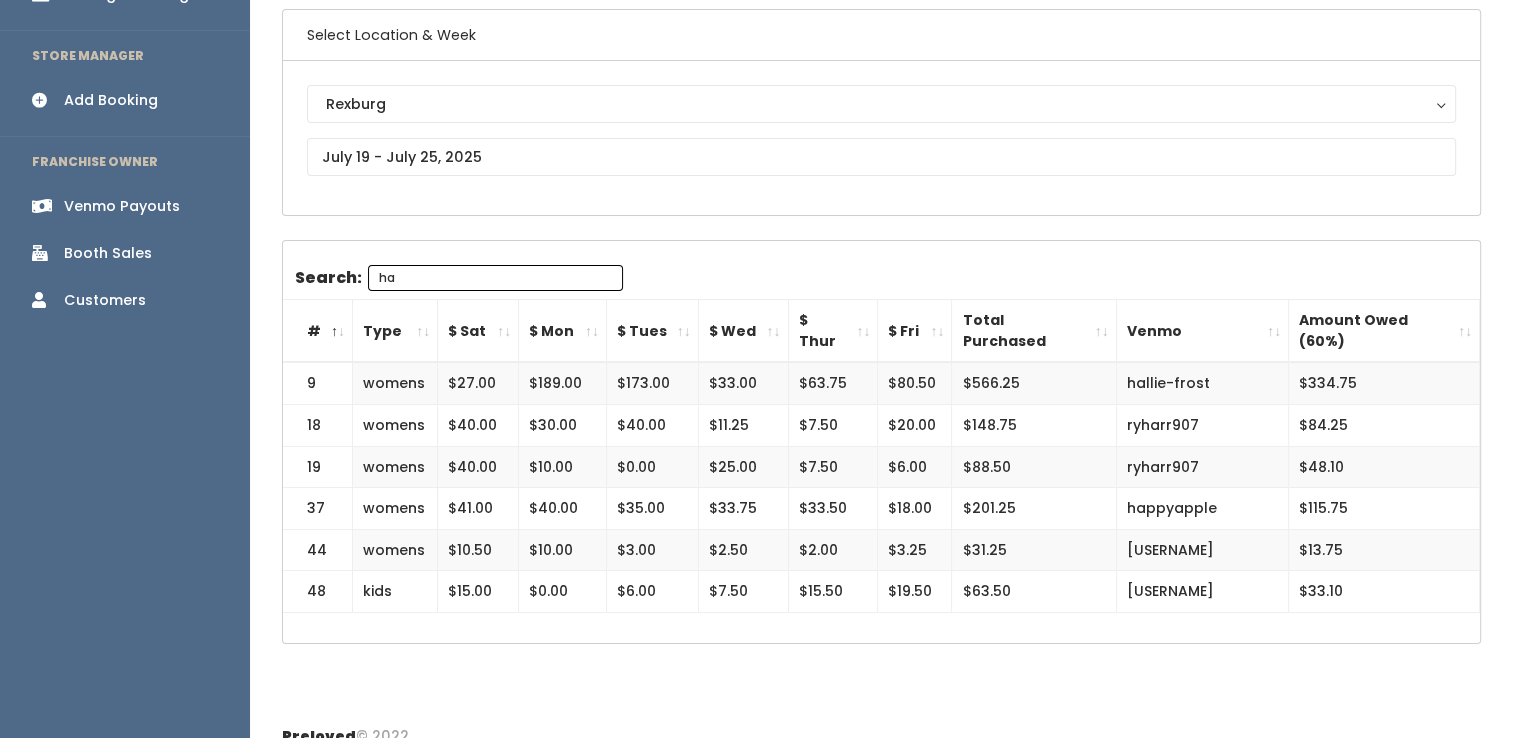 type on "ha" 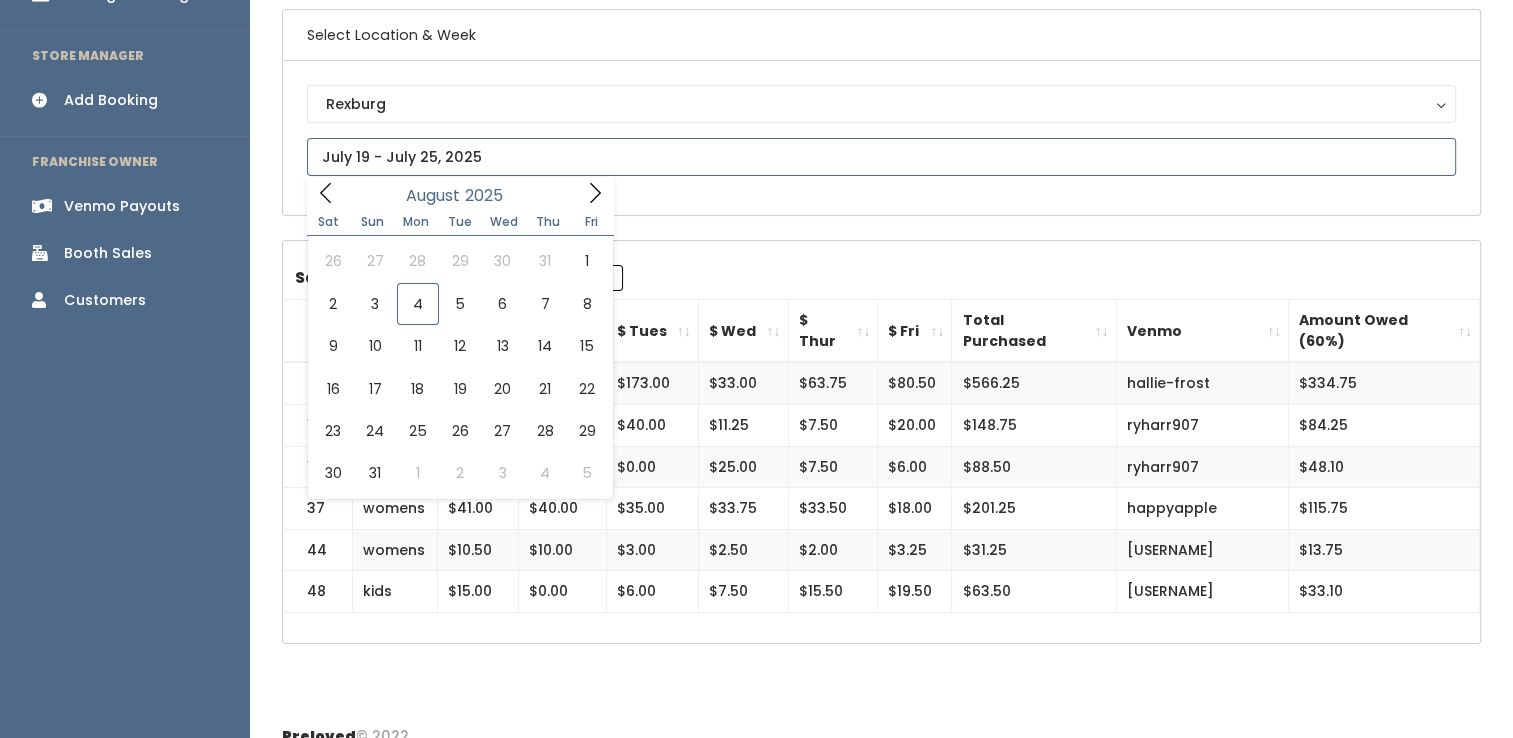 click at bounding box center [881, 157] 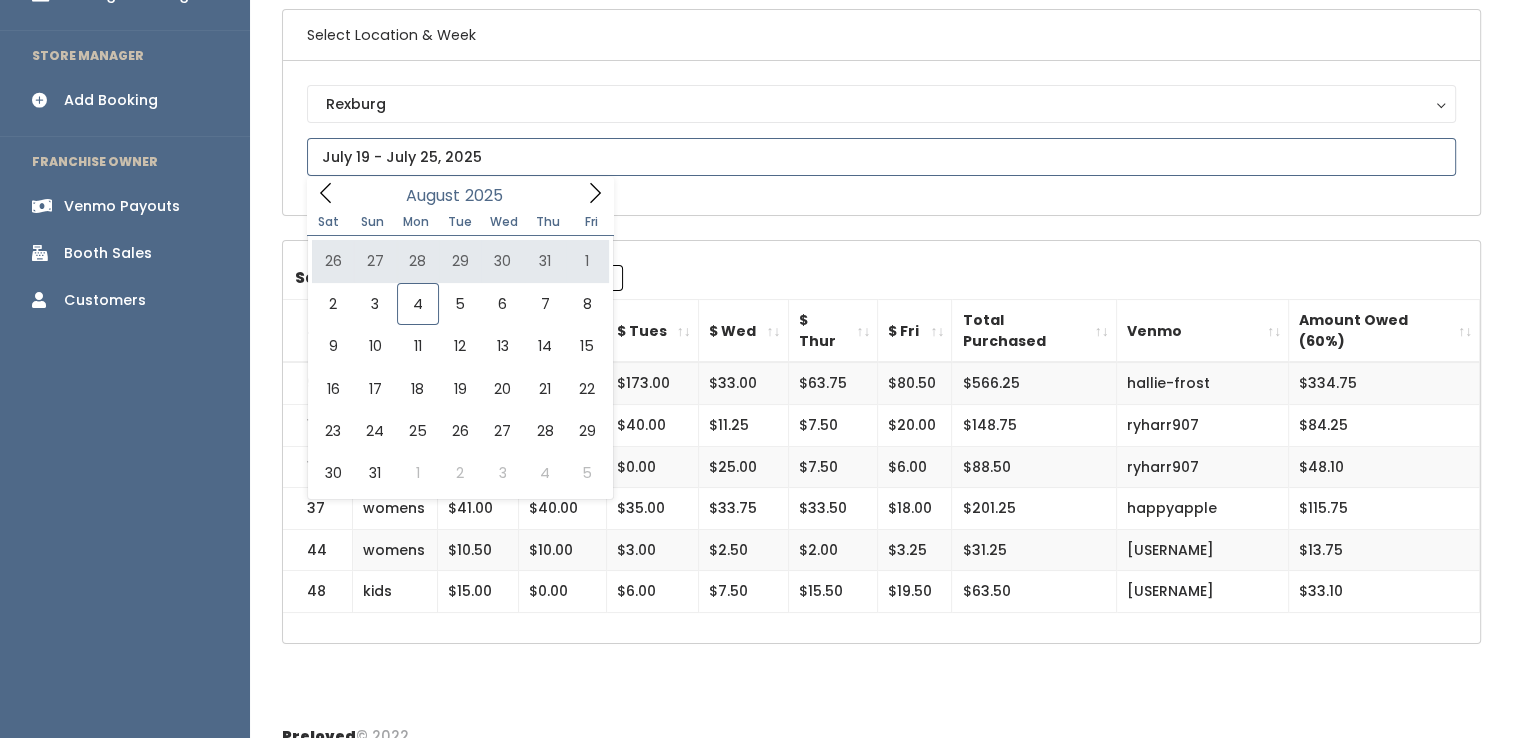type on "July 26 to August 1" 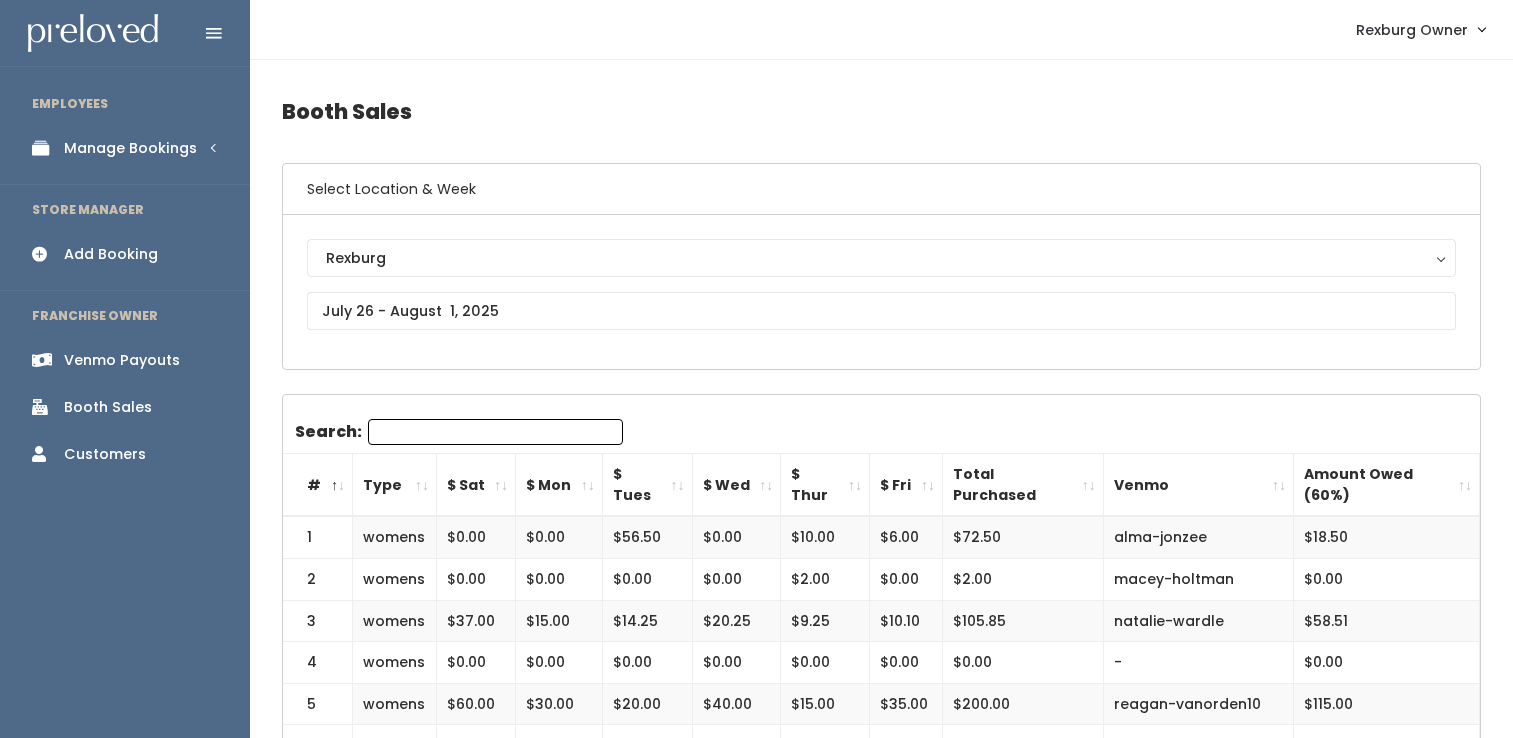scroll, scrollTop: 0, scrollLeft: 0, axis: both 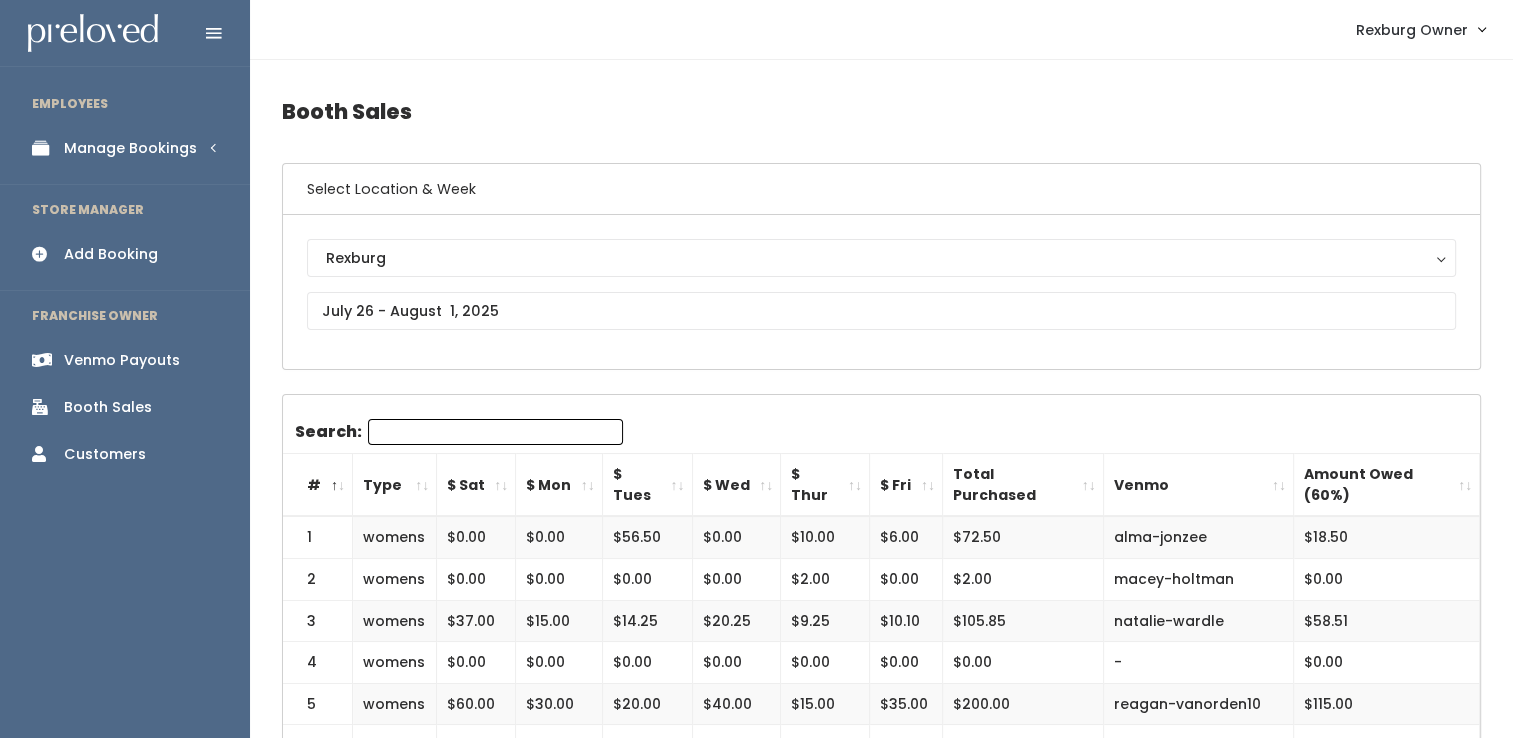 click on "Search:" at bounding box center (495, 432) 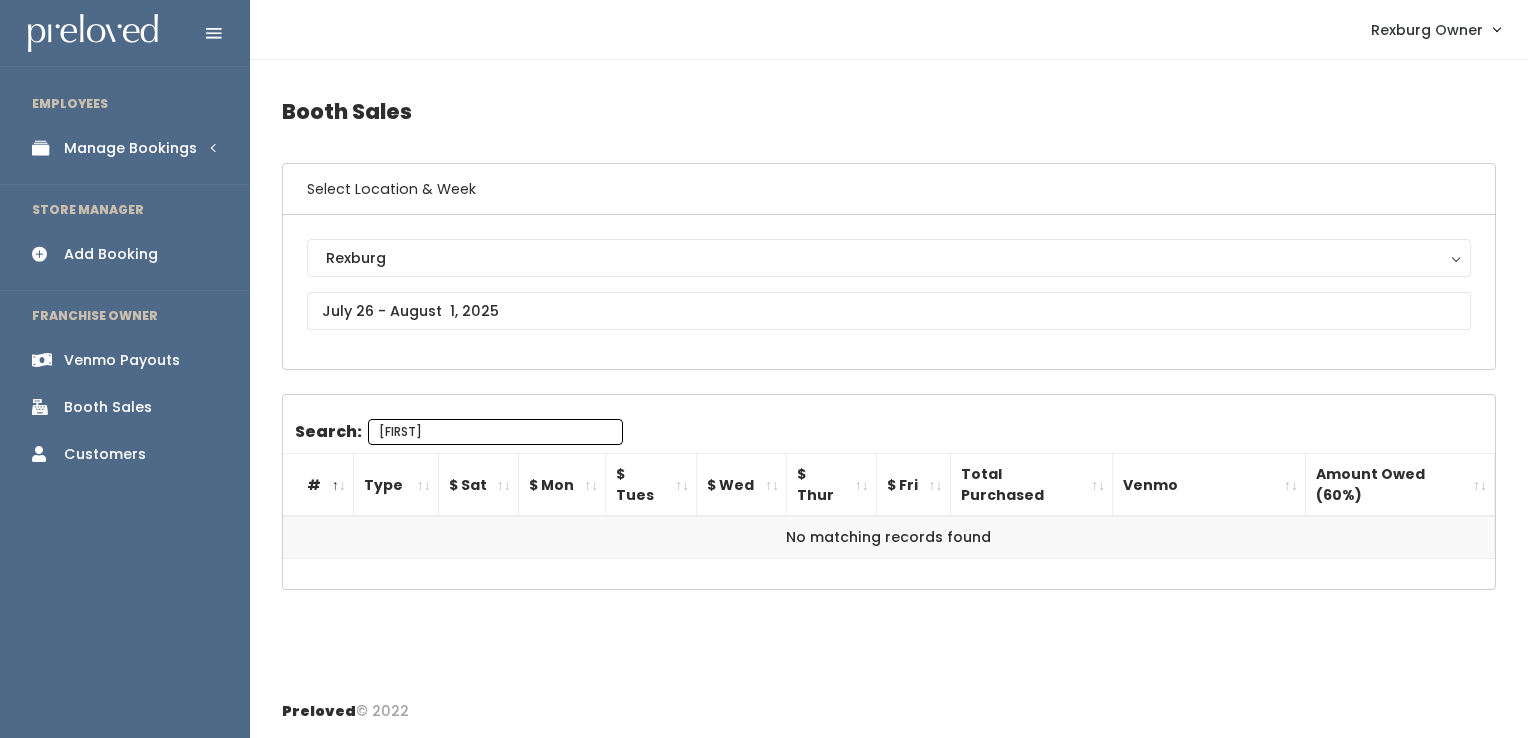 type on "[FIRST]" 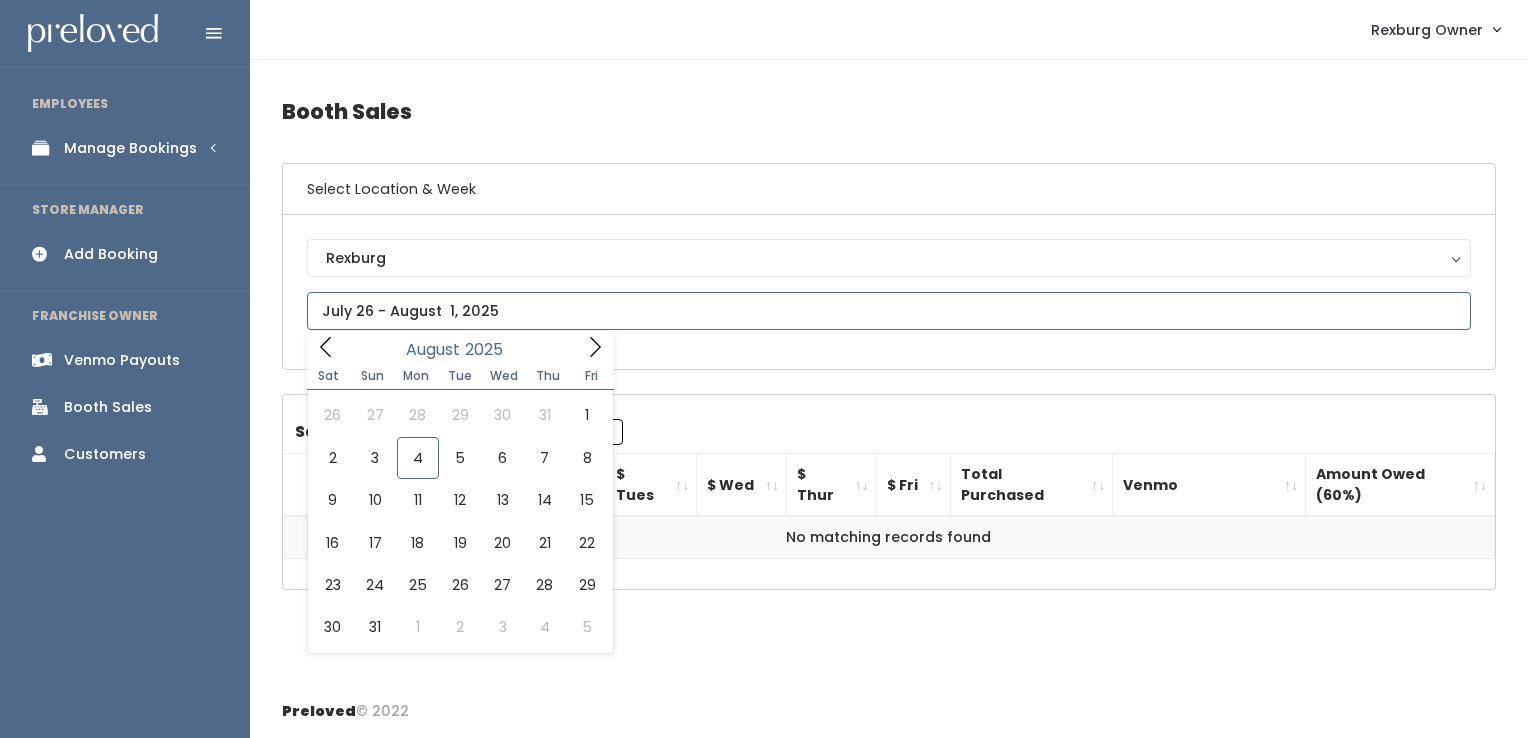 click on "EMPLOYEES
Manage Bookings
Booths by Week
All Bookings
Bookings with Booths
Booth Discounts
Seller Check-in
STORE MANAGER
Add Booking
FRANCHISE OWNER
Venmo Payouts
Booth Sales
Customers" at bounding box center [764, 369] 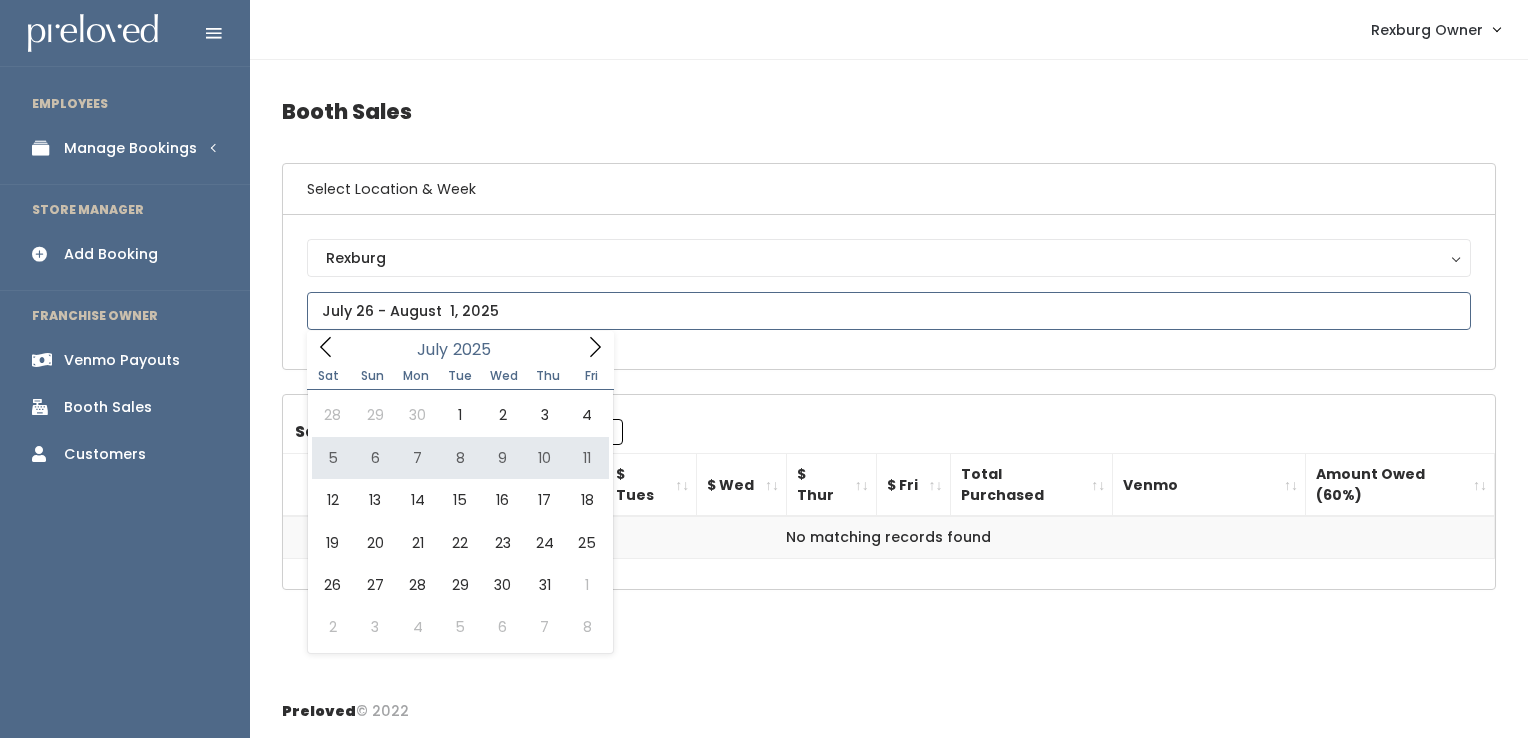 type on "July 12 to July 18" 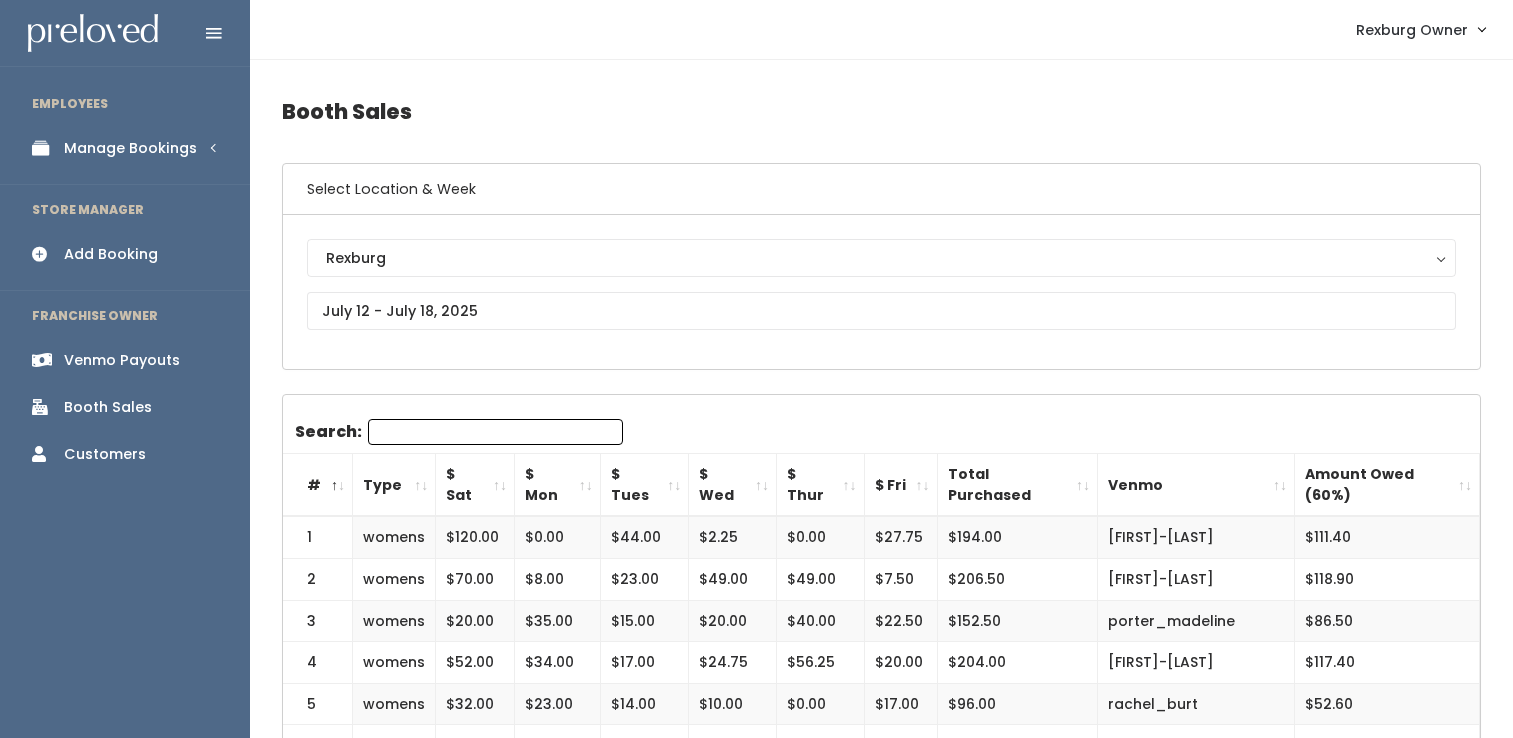 scroll, scrollTop: 0, scrollLeft: 0, axis: both 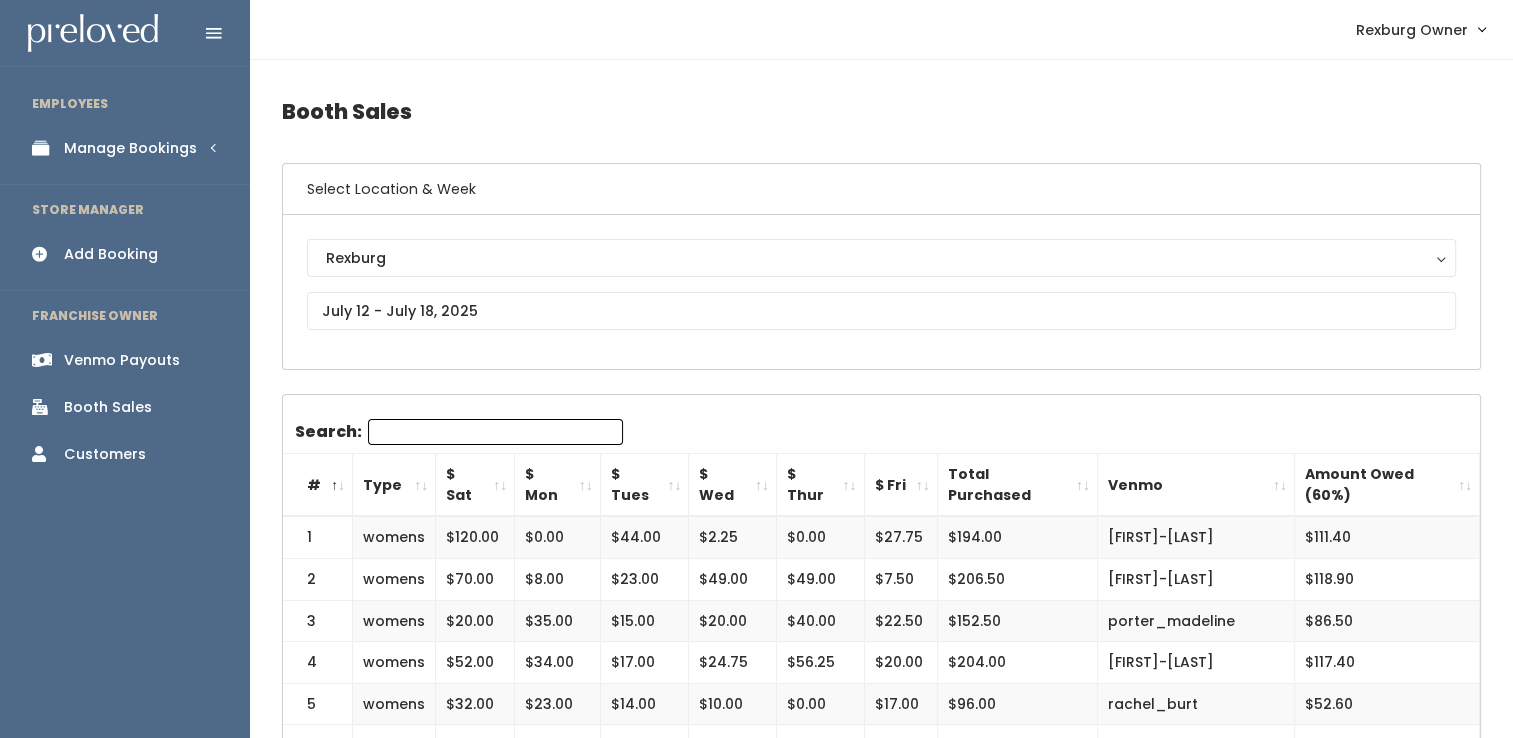 click on "Search:" at bounding box center (495, 432) 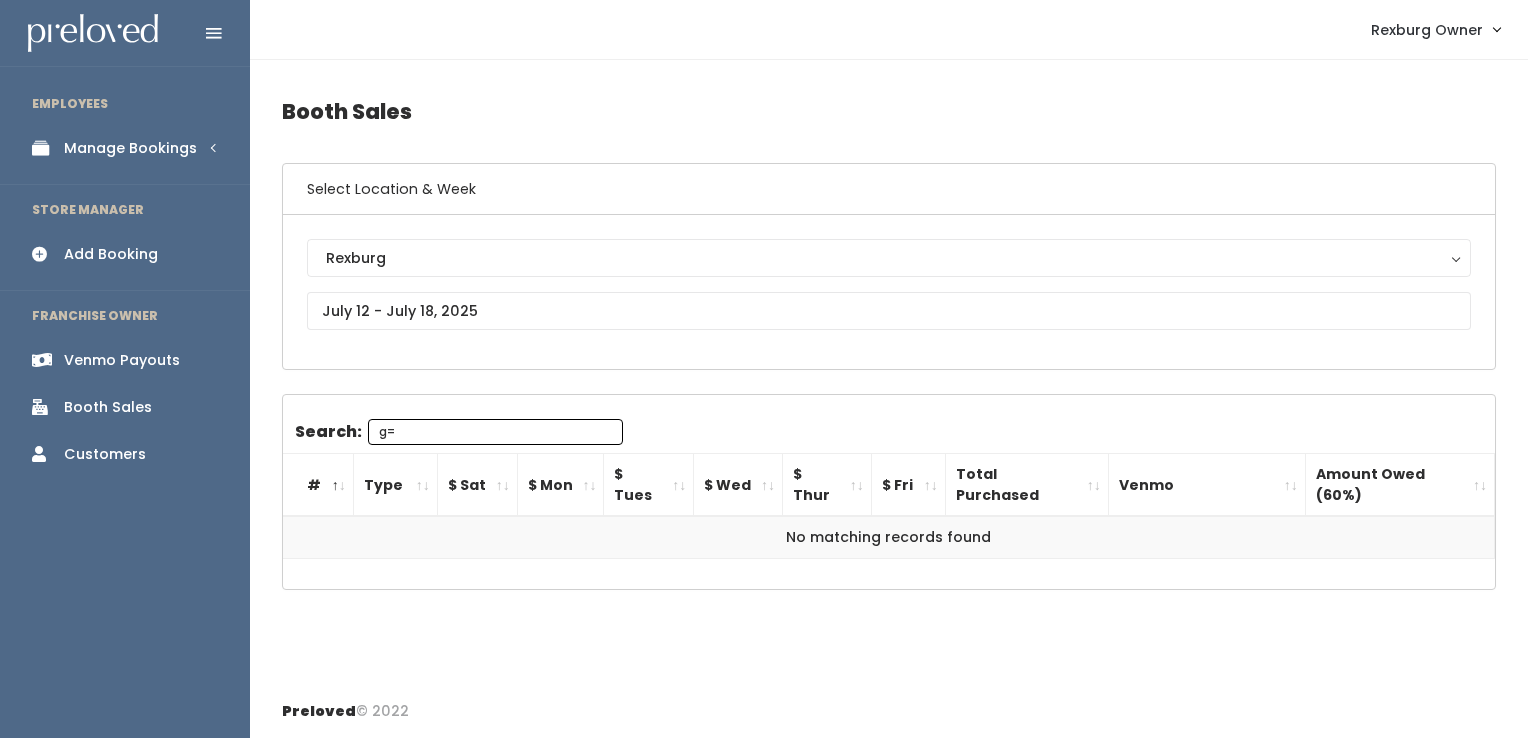 type on "g" 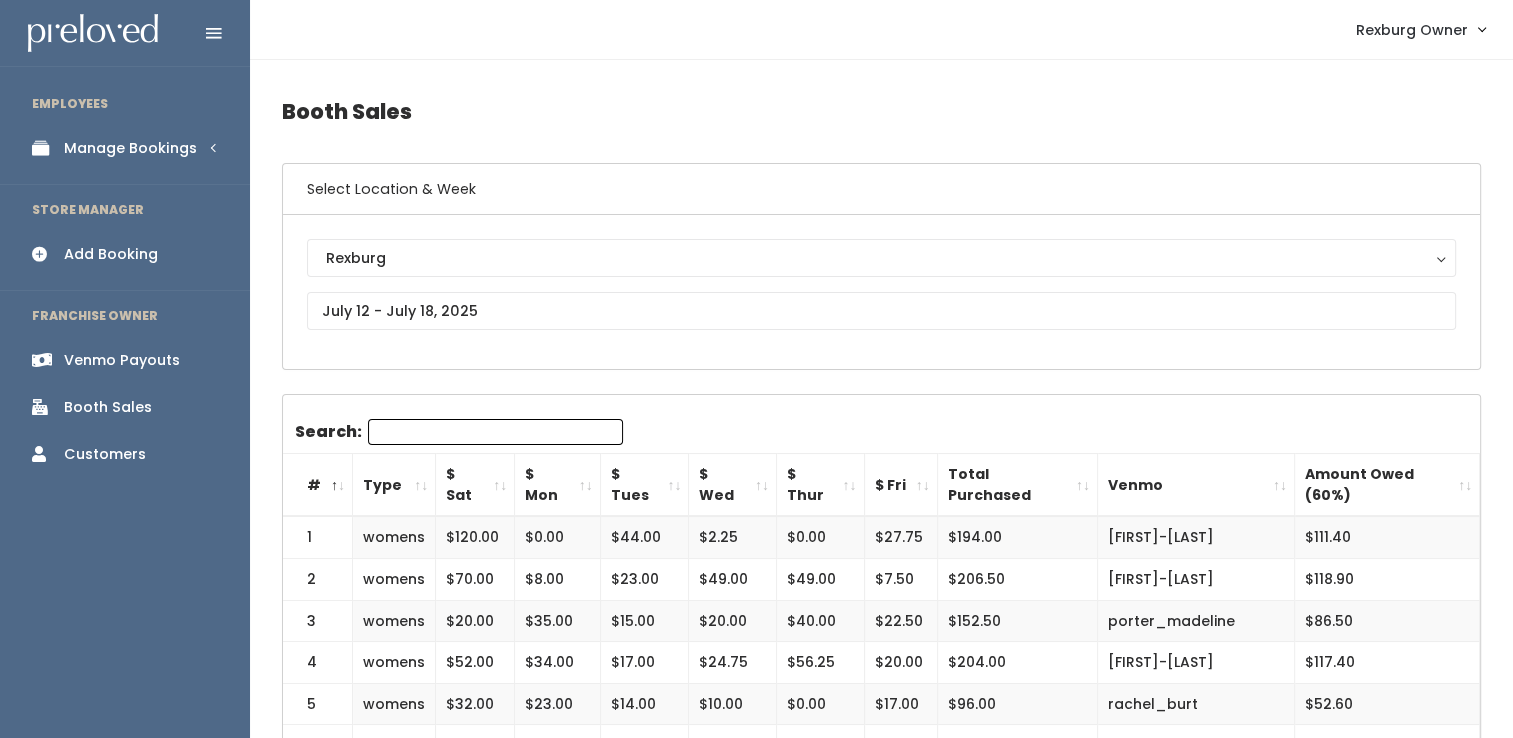 type on "j" 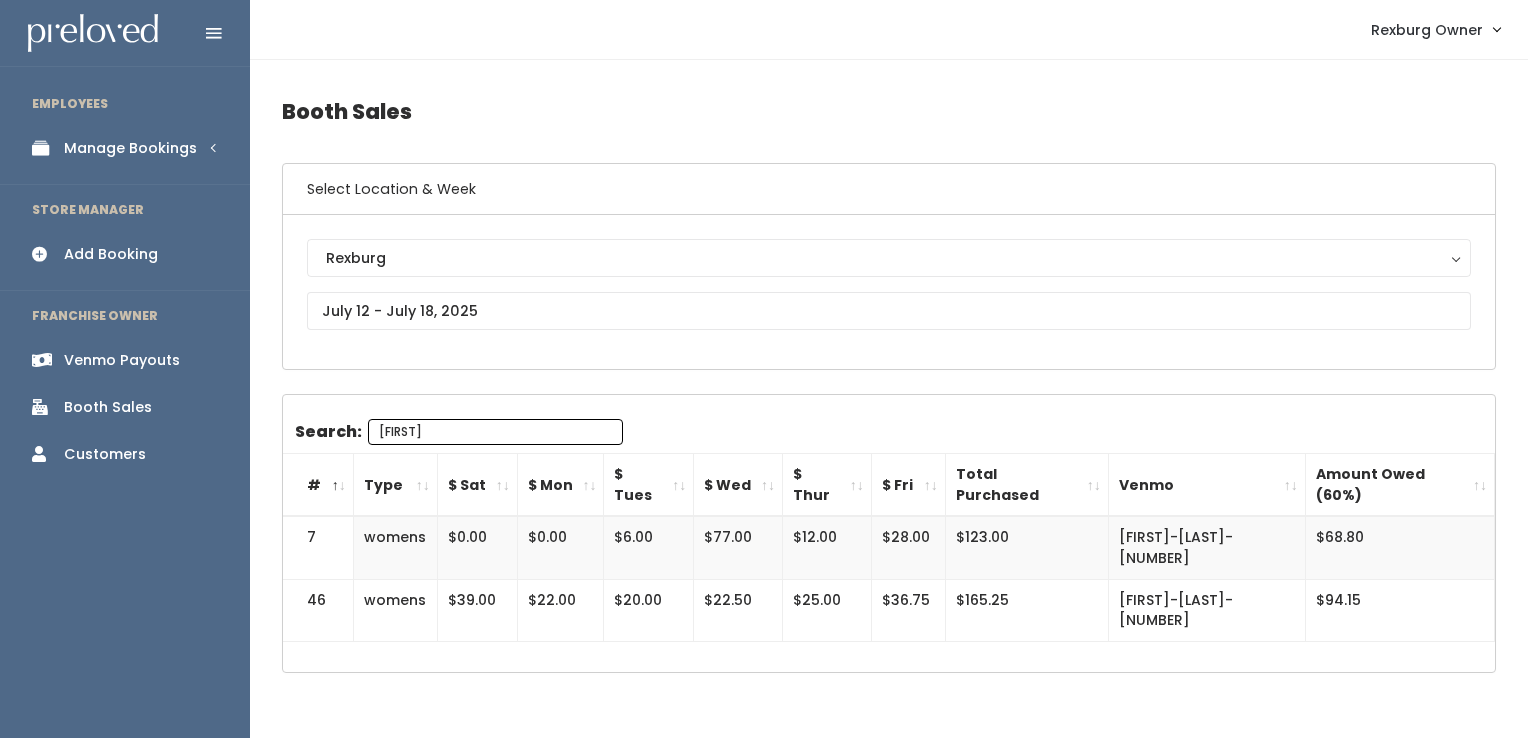 type on "[FIRST]" 